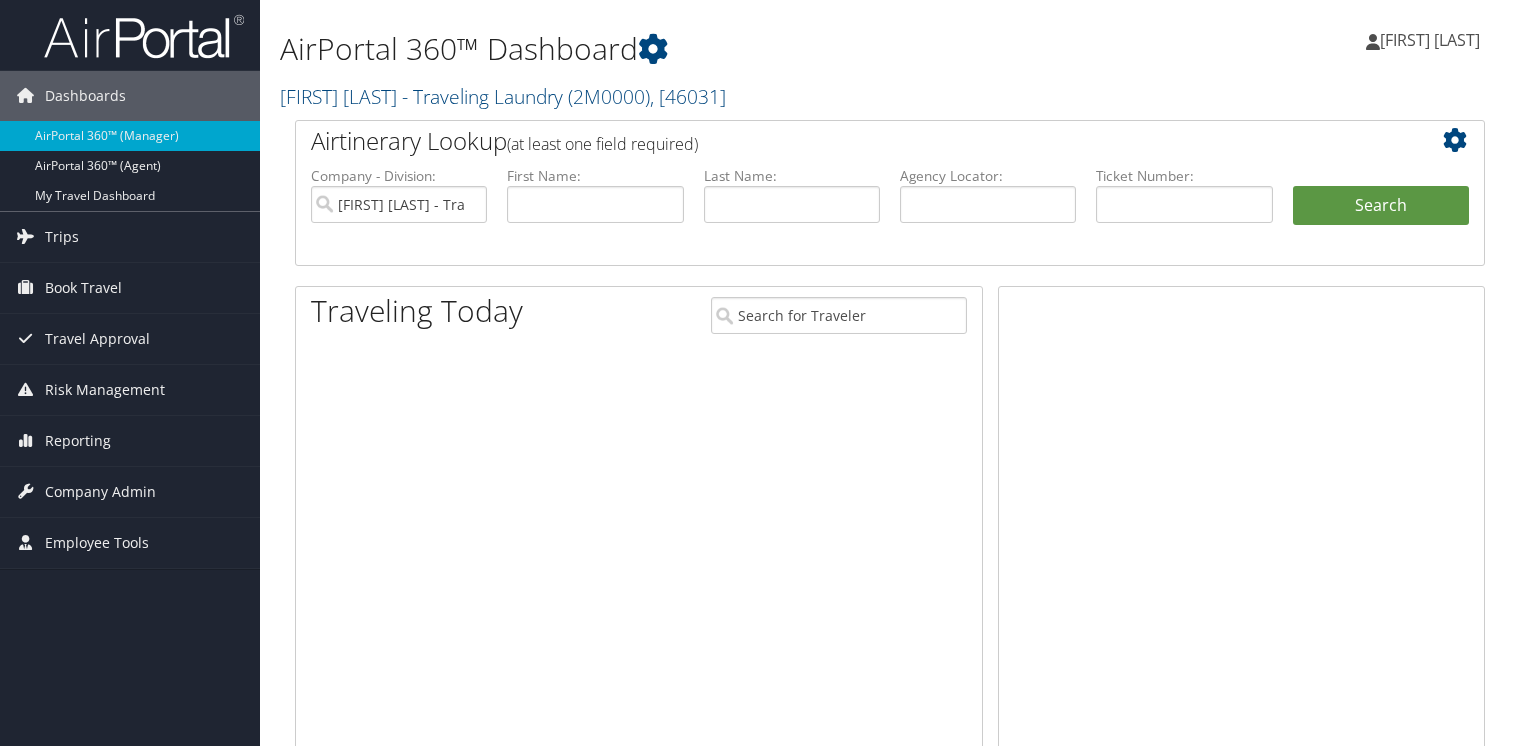 scroll, scrollTop: 0, scrollLeft: 0, axis: both 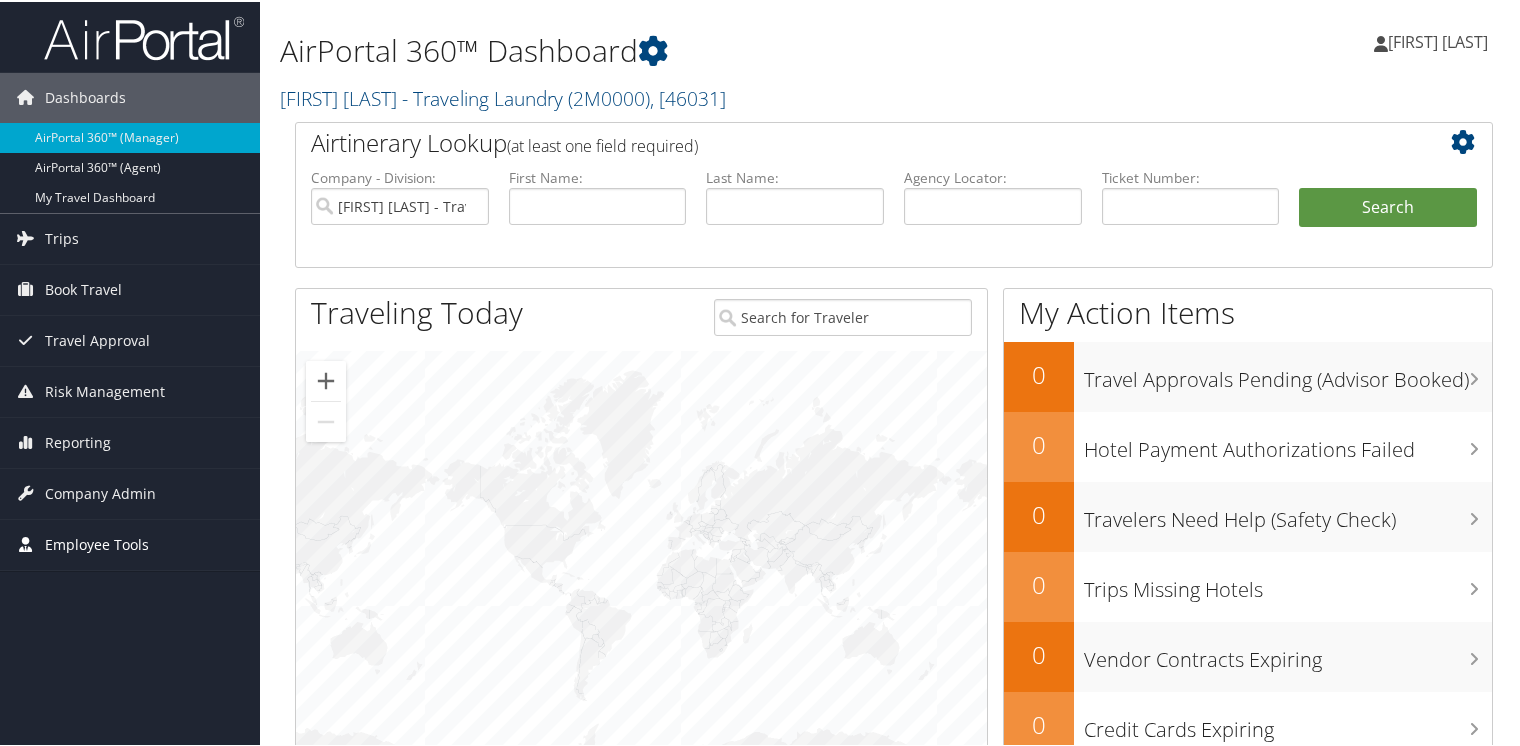 click on "Employee Tools" at bounding box center (97, 543) 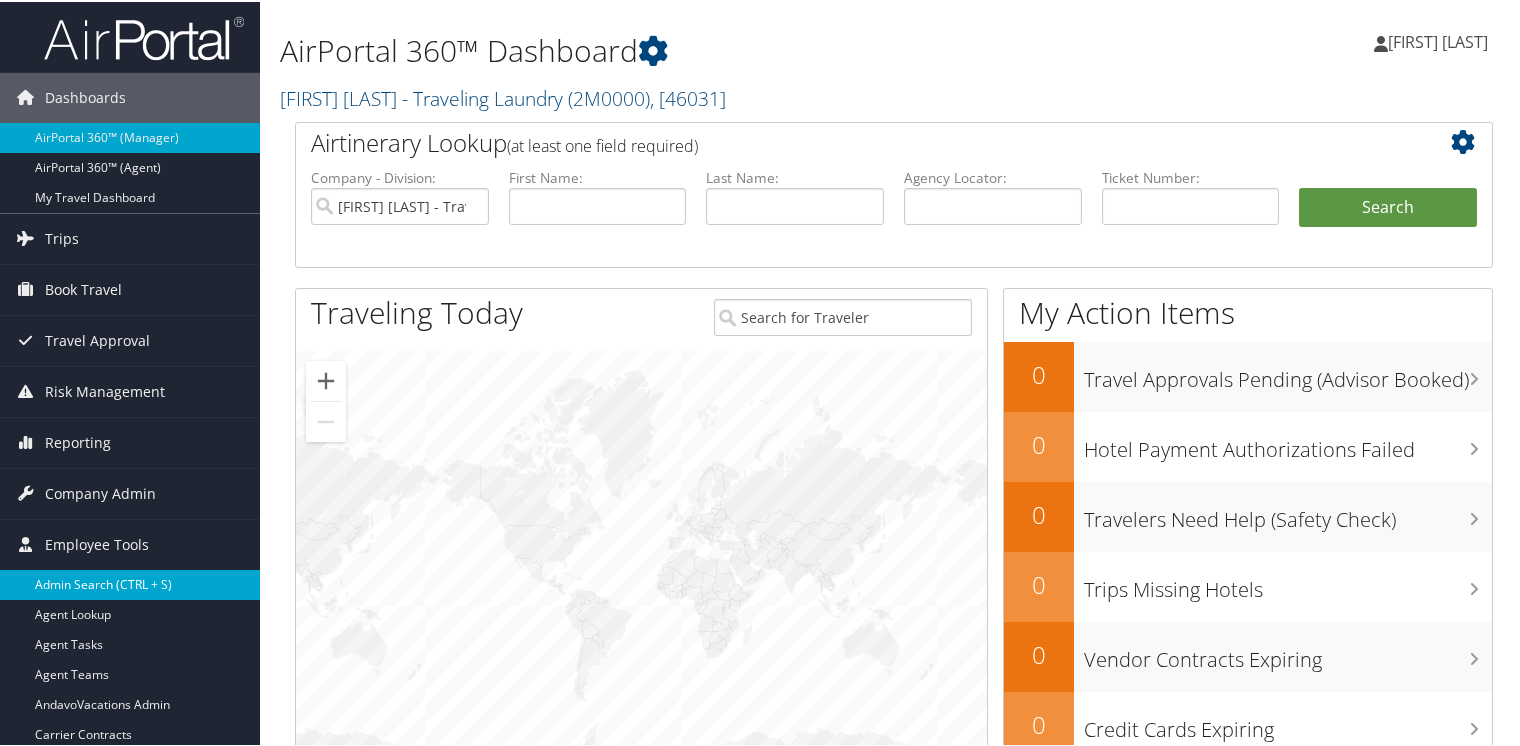 click on "Admin Search (CTRL + S)" at bounding box center [130, 583] 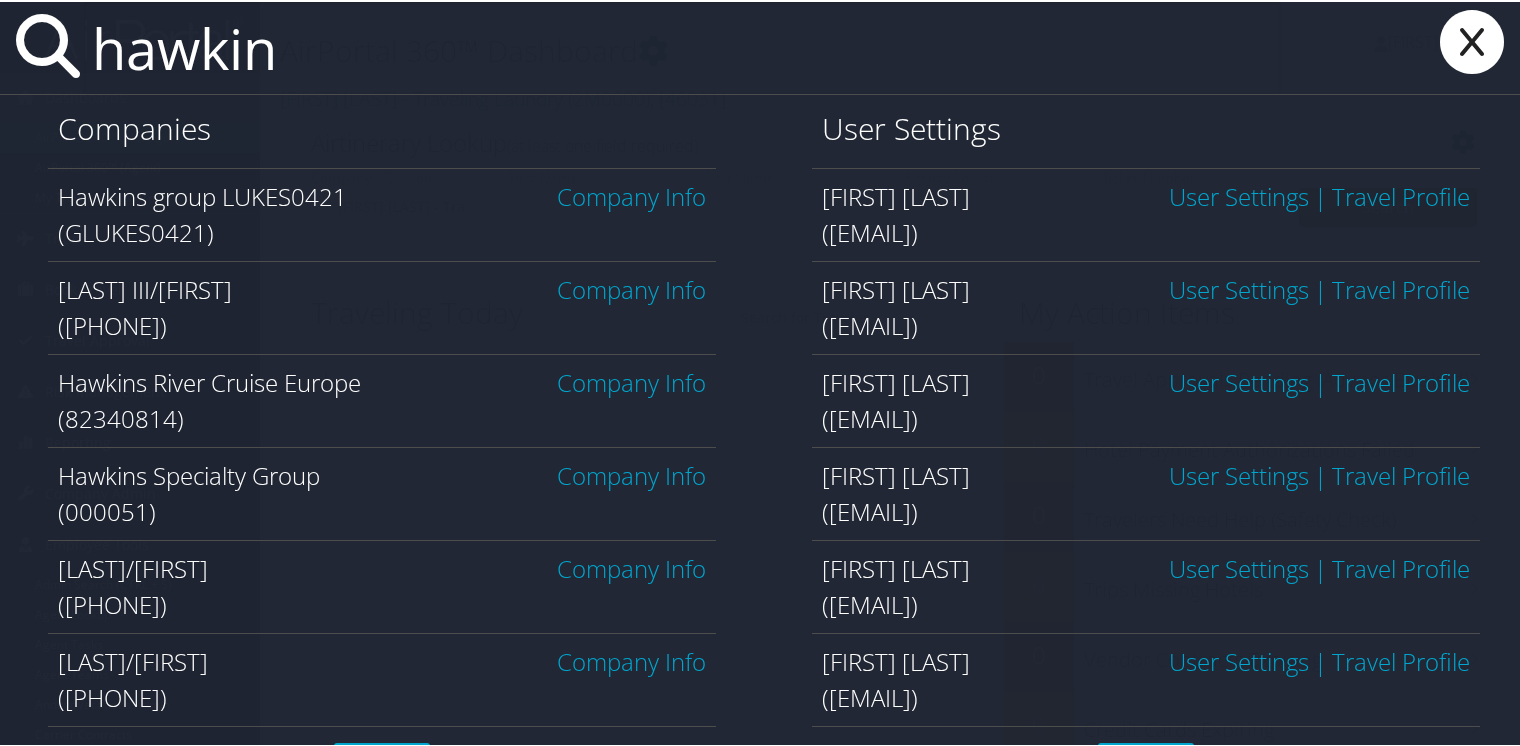 type on "hawkin" 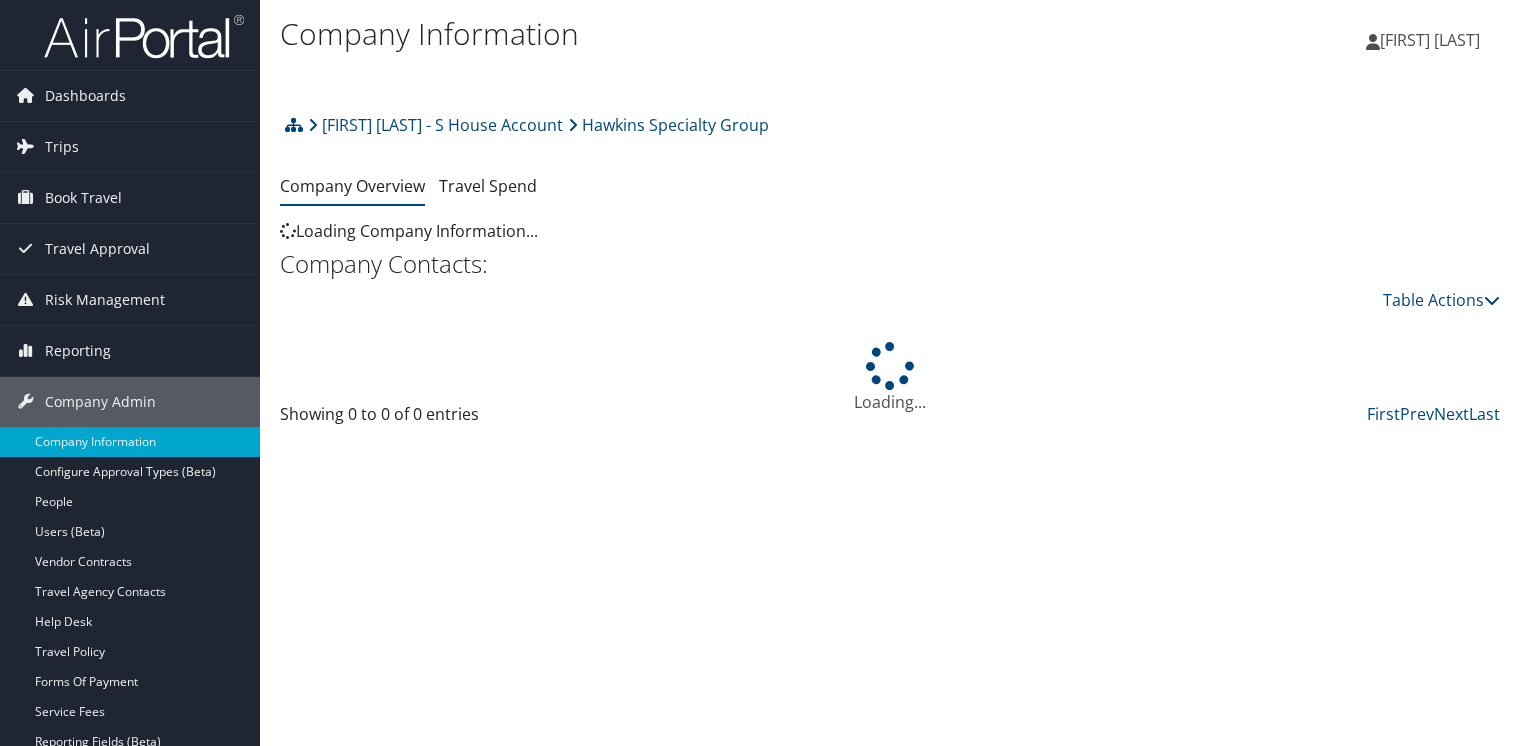 scroll, scrollTop: 0, scrollLeft: 0, axis: both 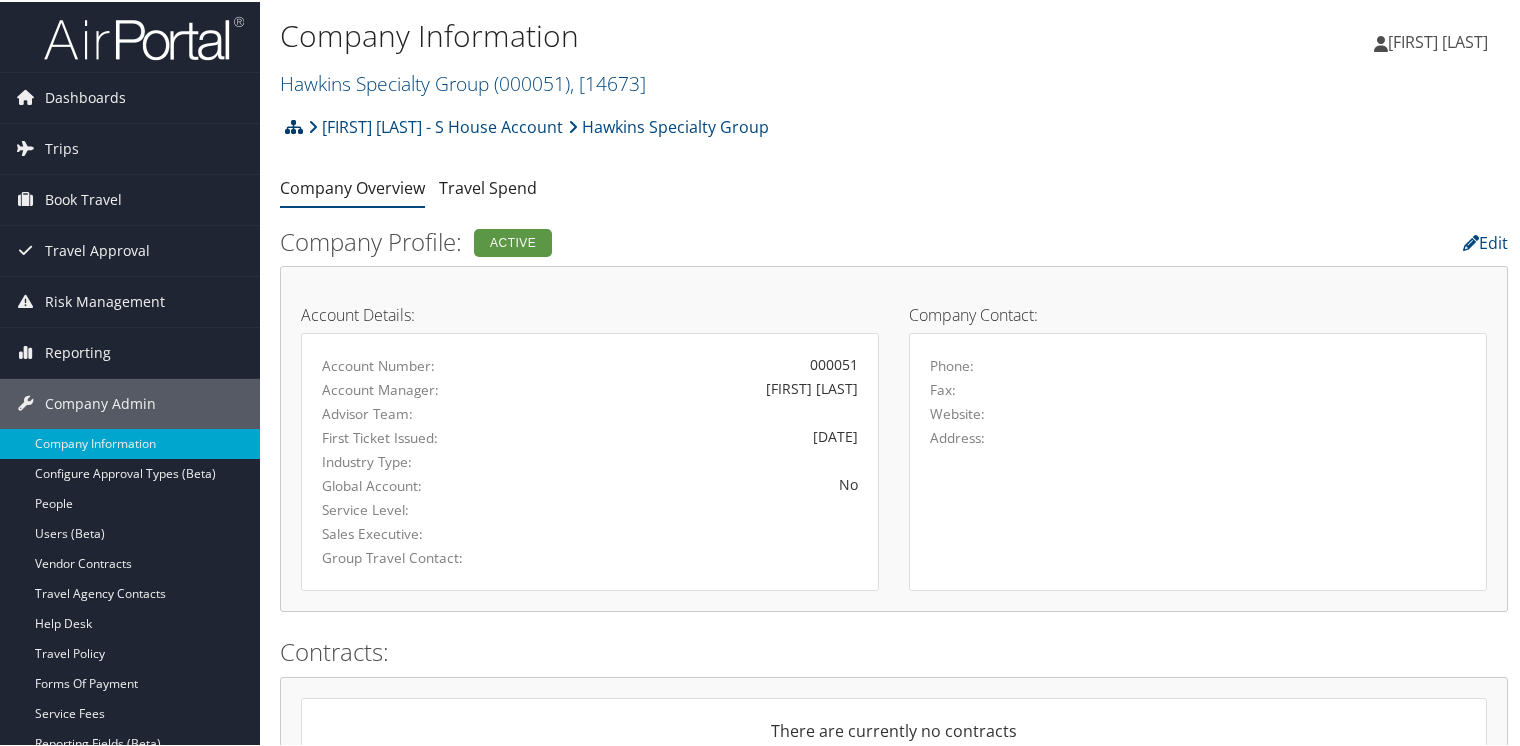 click at bounding box center [294, 125] 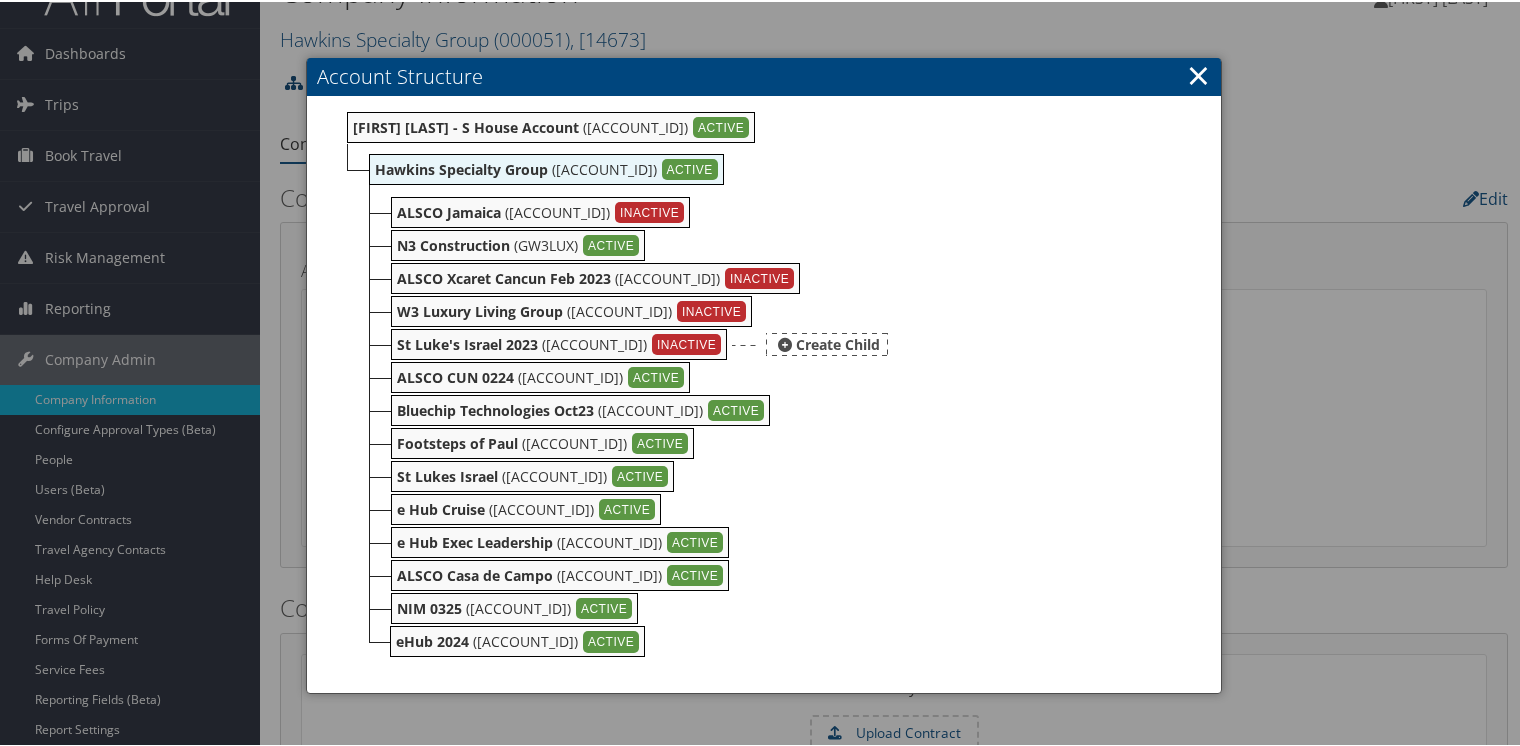 scroll, scrollTop: 0, scrollLeft: 0, axis: both 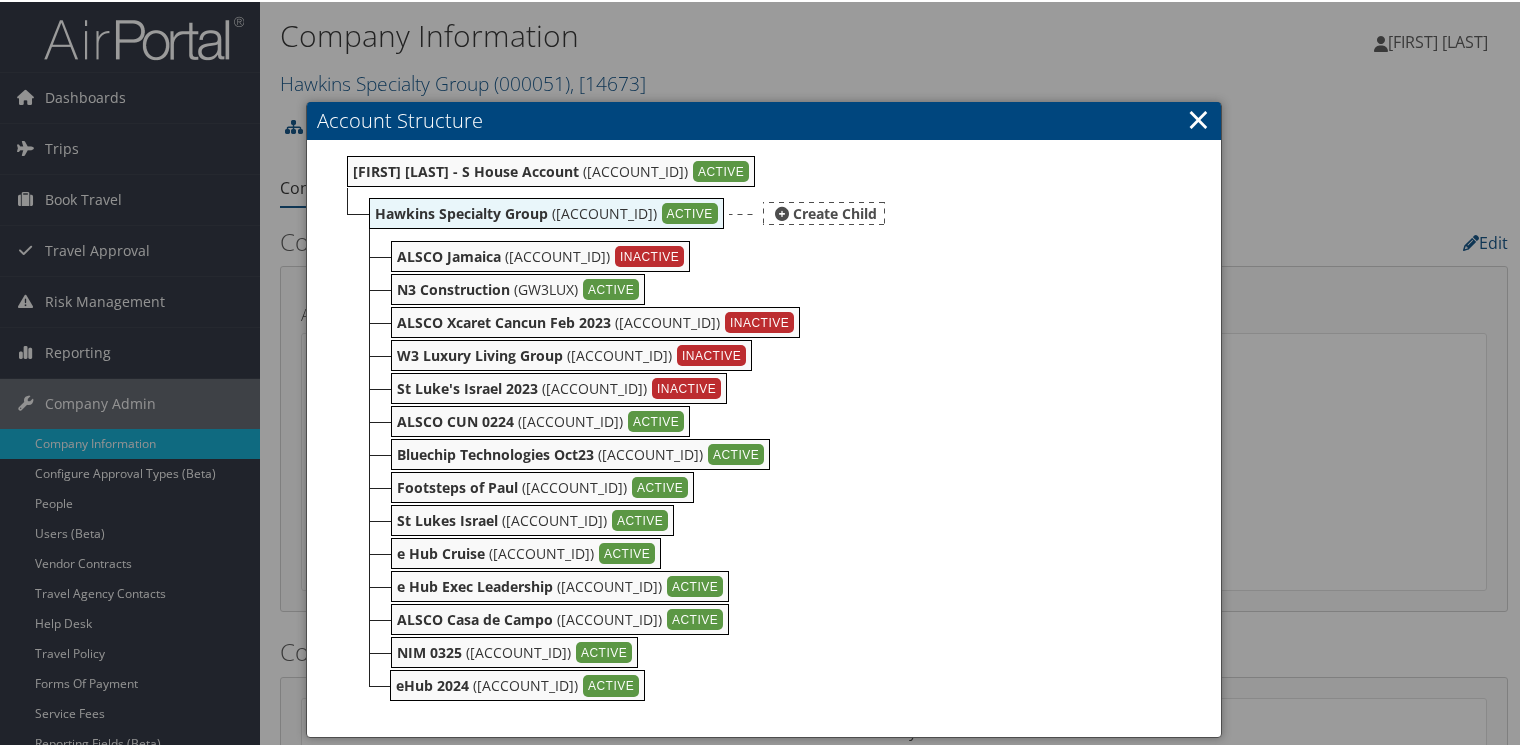 click on "Create Child" at bounding box center [824, 211] 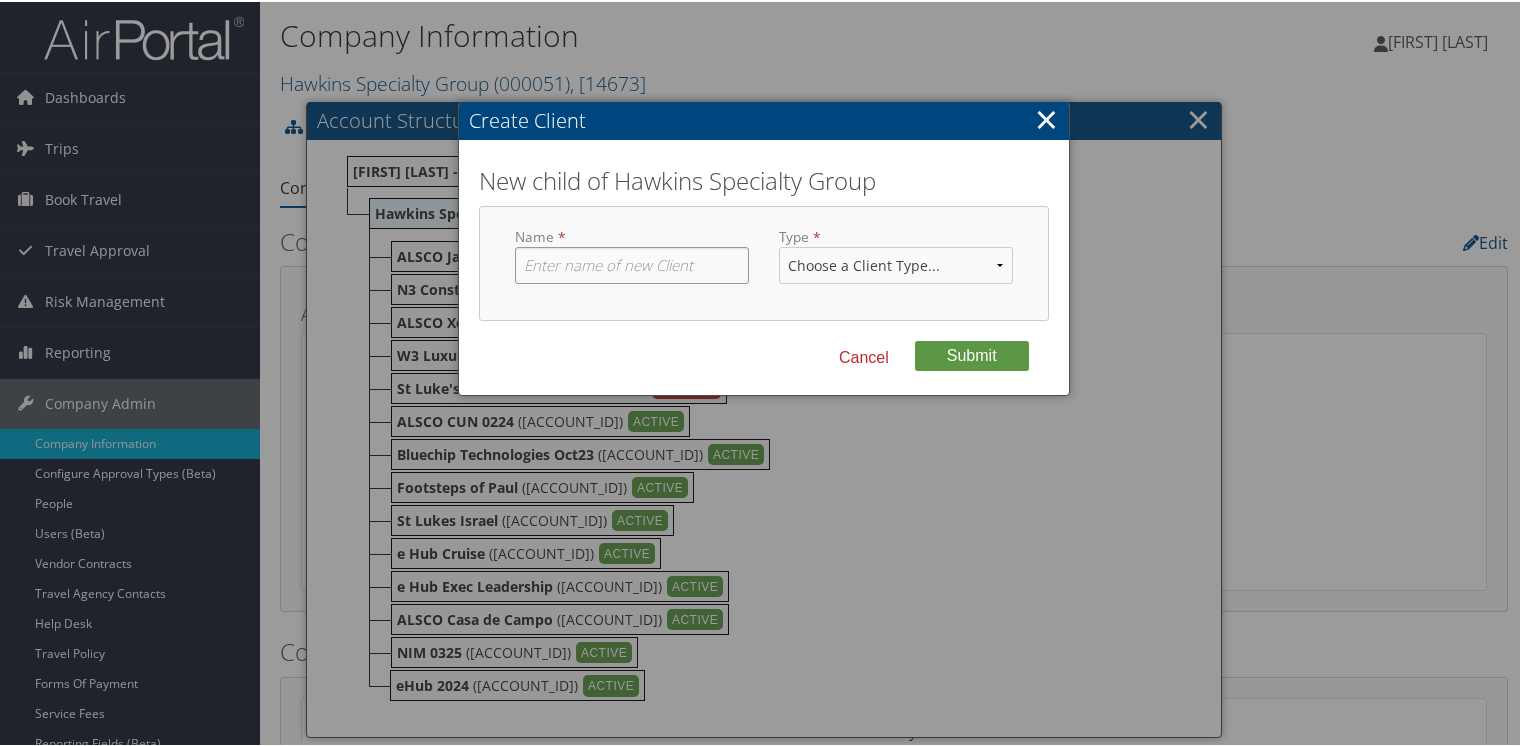 click at bounding box center [632, 263] 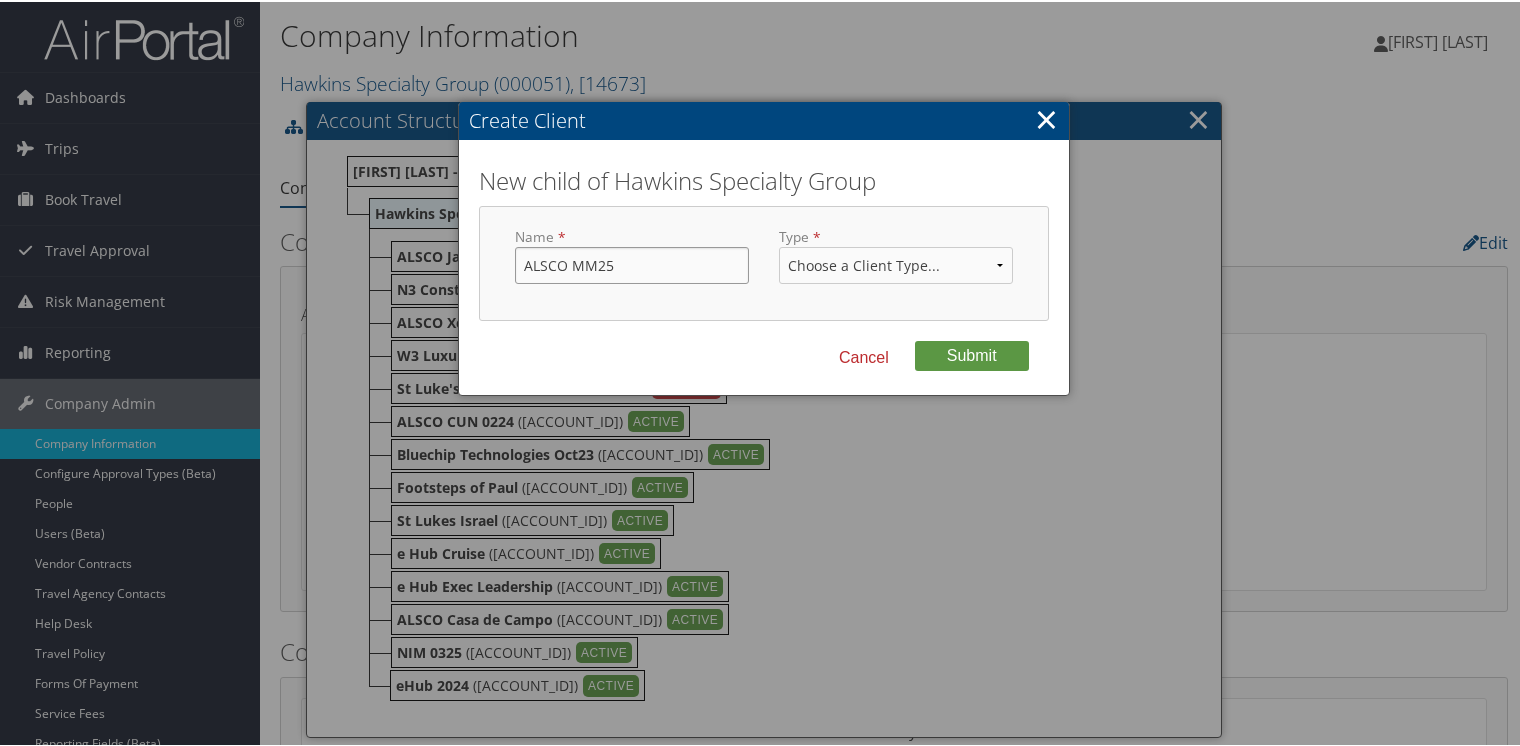 type on "ALSCO MM25" 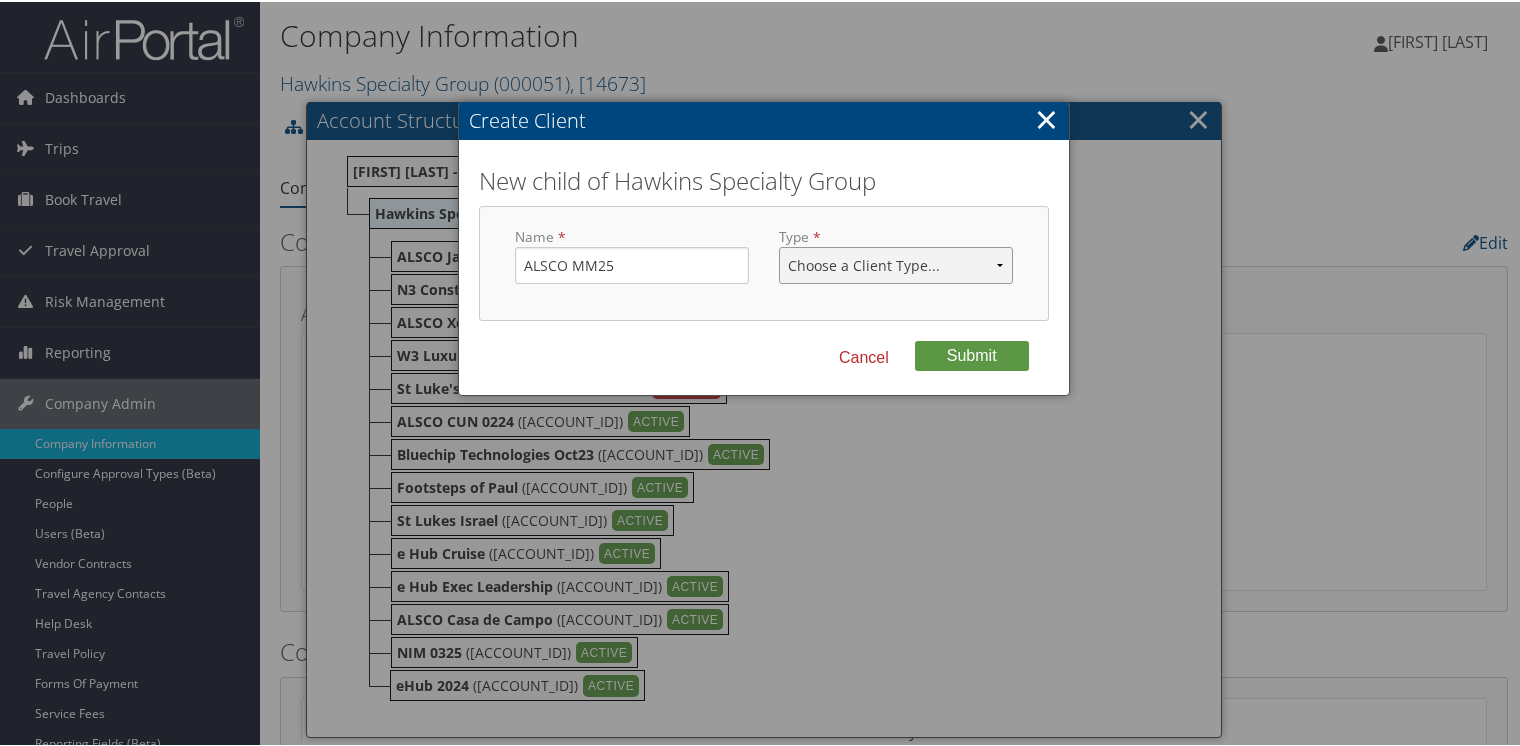 click on "Choose a Client Type... Department Division Account" at bounding box center [896, 263] 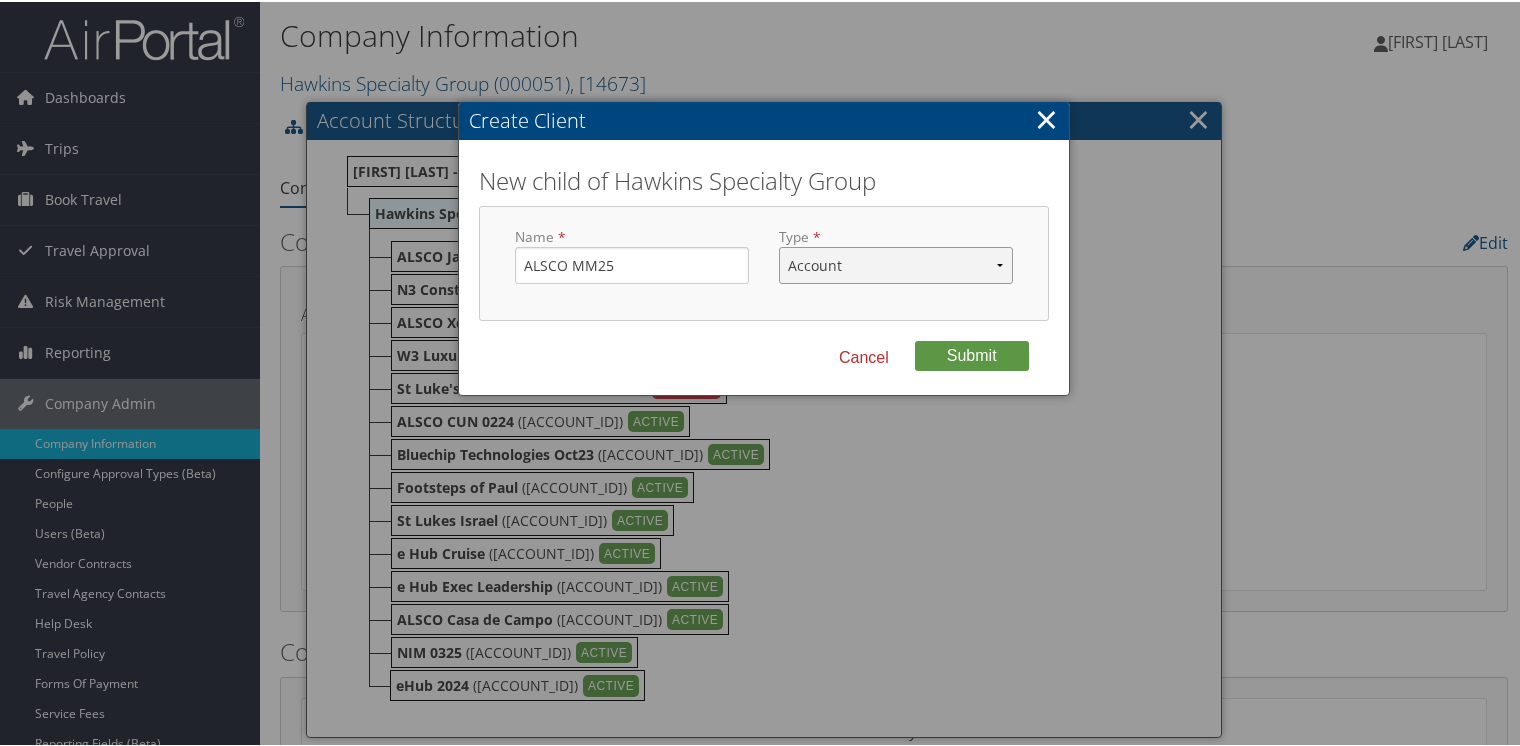 click on "Choose a Client Type... Department Division Account" at bounding box center [896, 263] 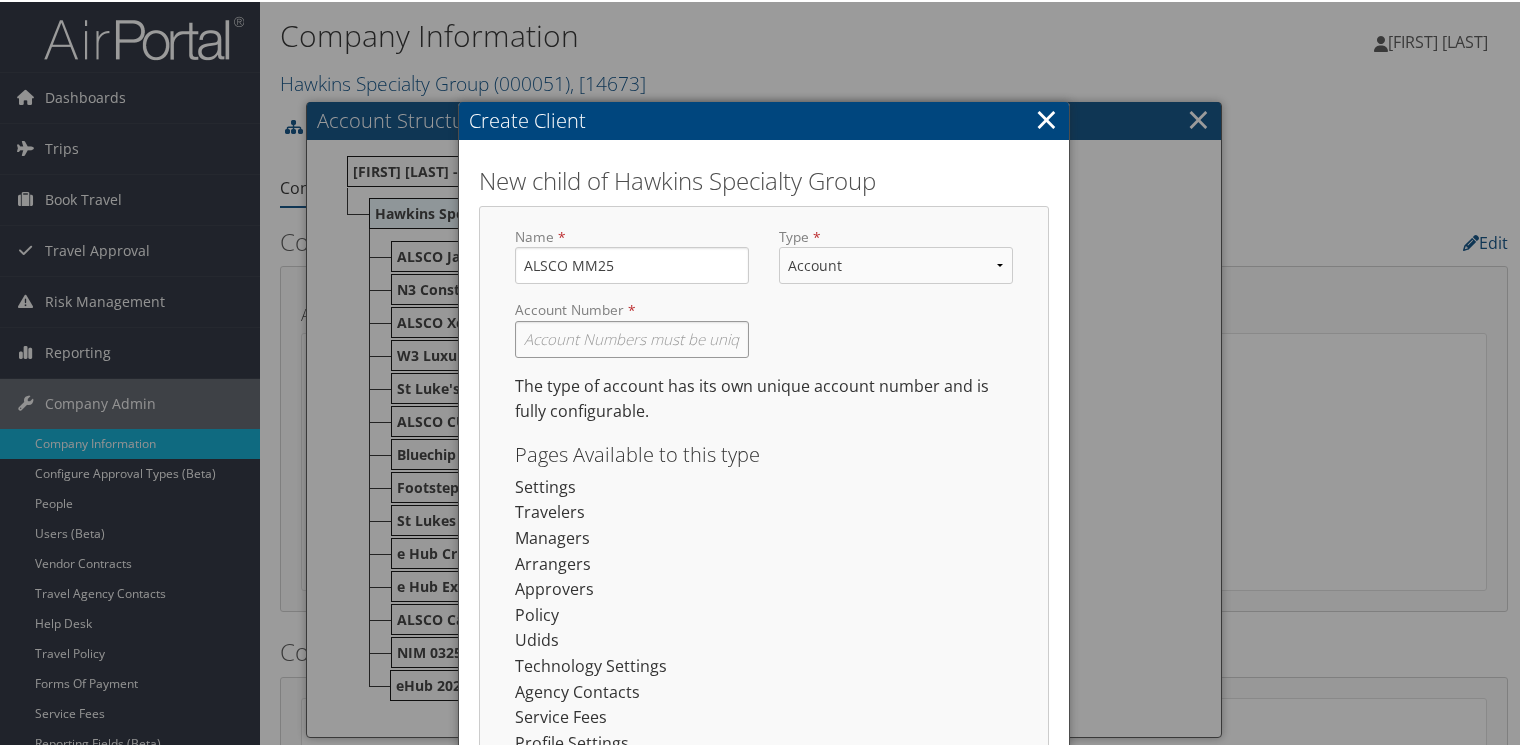 click at bounding box center [632, 337] 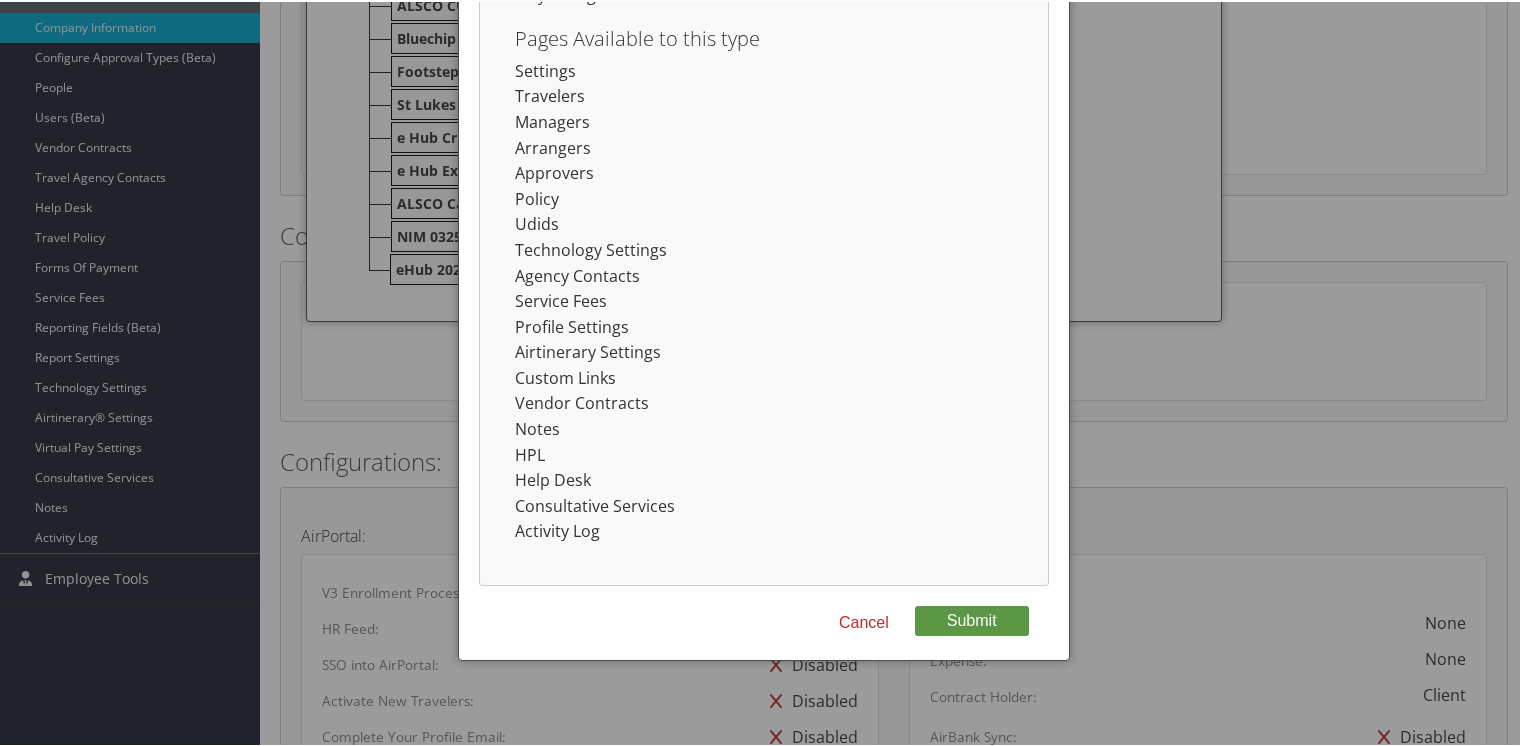 scroll, scrollTop: 500, scrollLeft: 0, axis: vertical 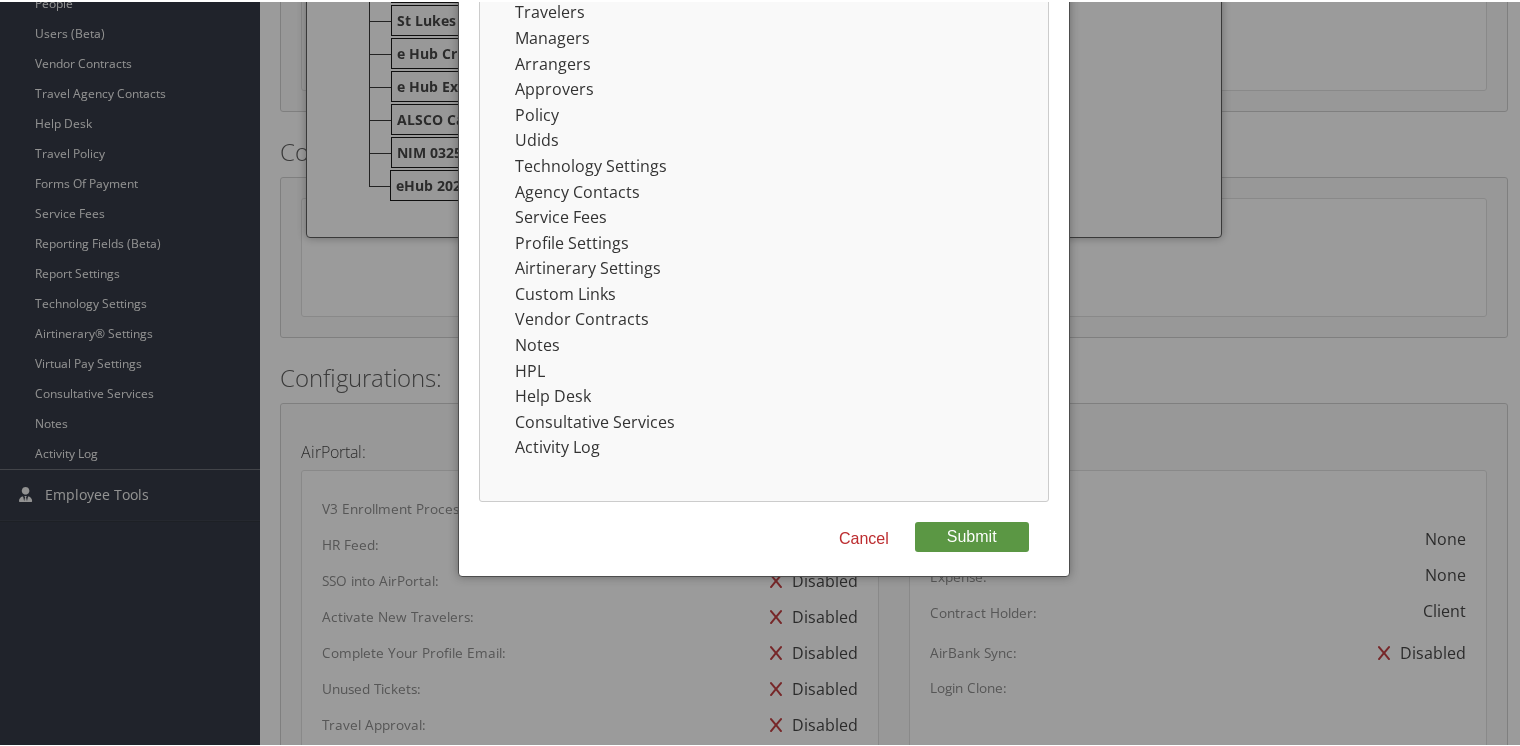 type on "DGHSAN0925" 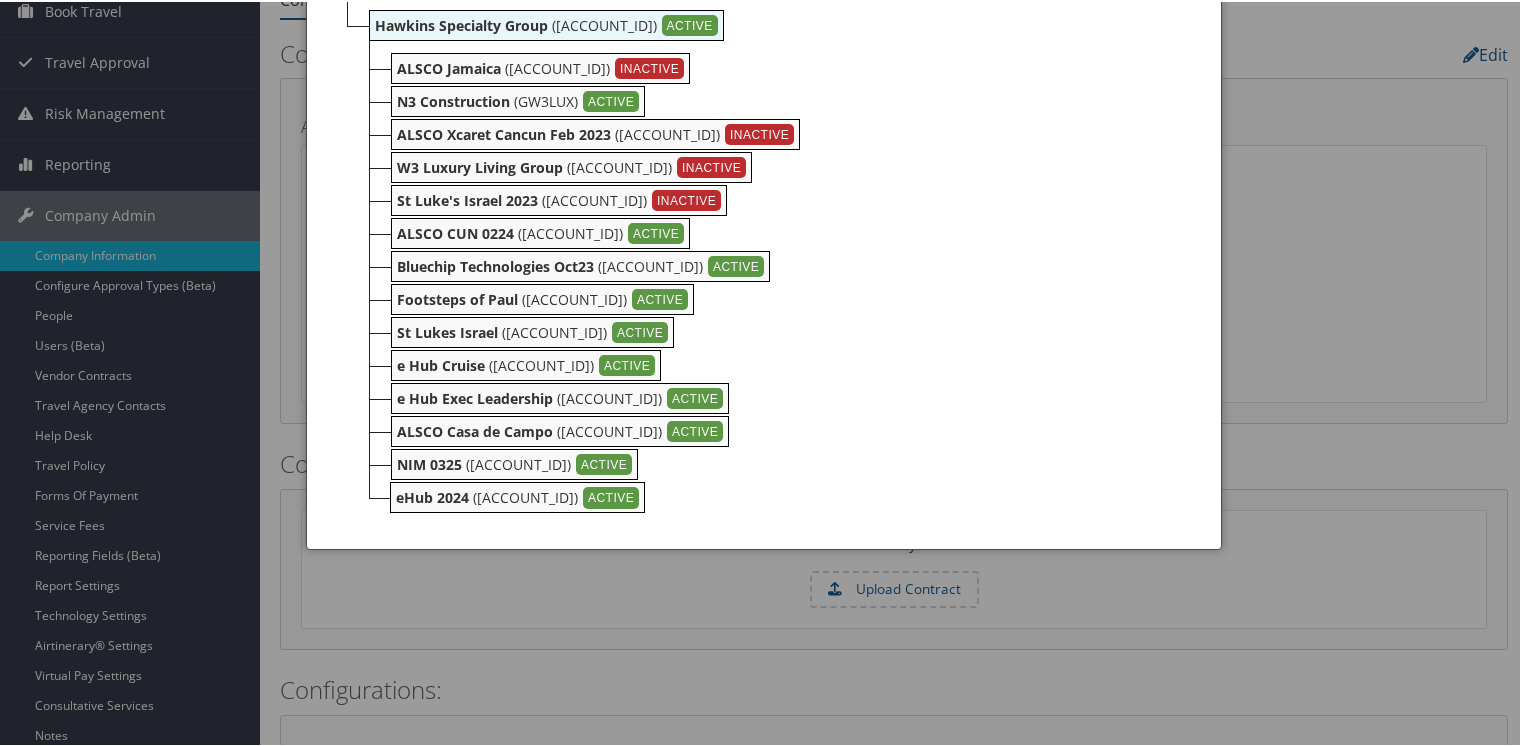 scroll, scrollTop: 200, scrollLeft: 0, axis: vertical 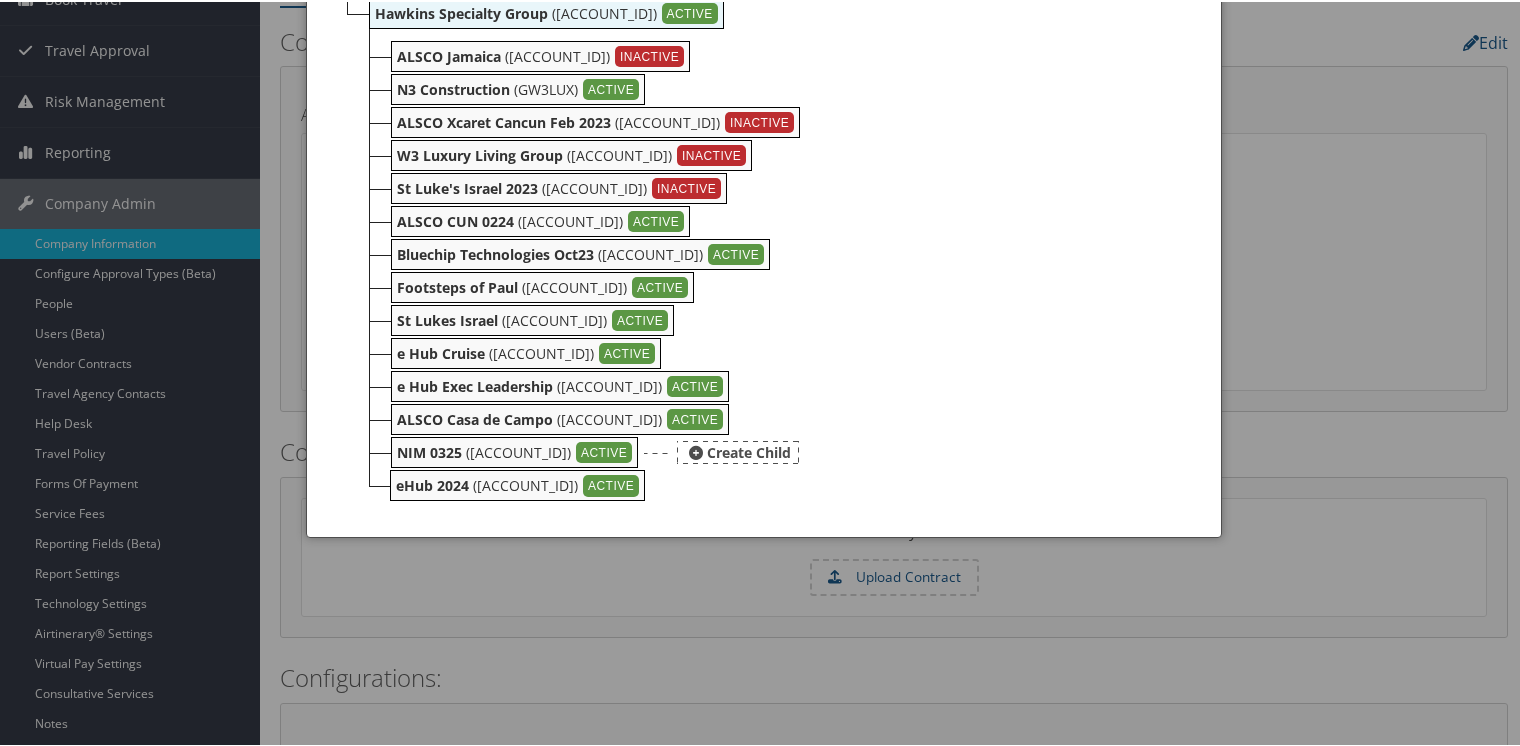 click on "NIM 0325" at bounding box center [429, 450] 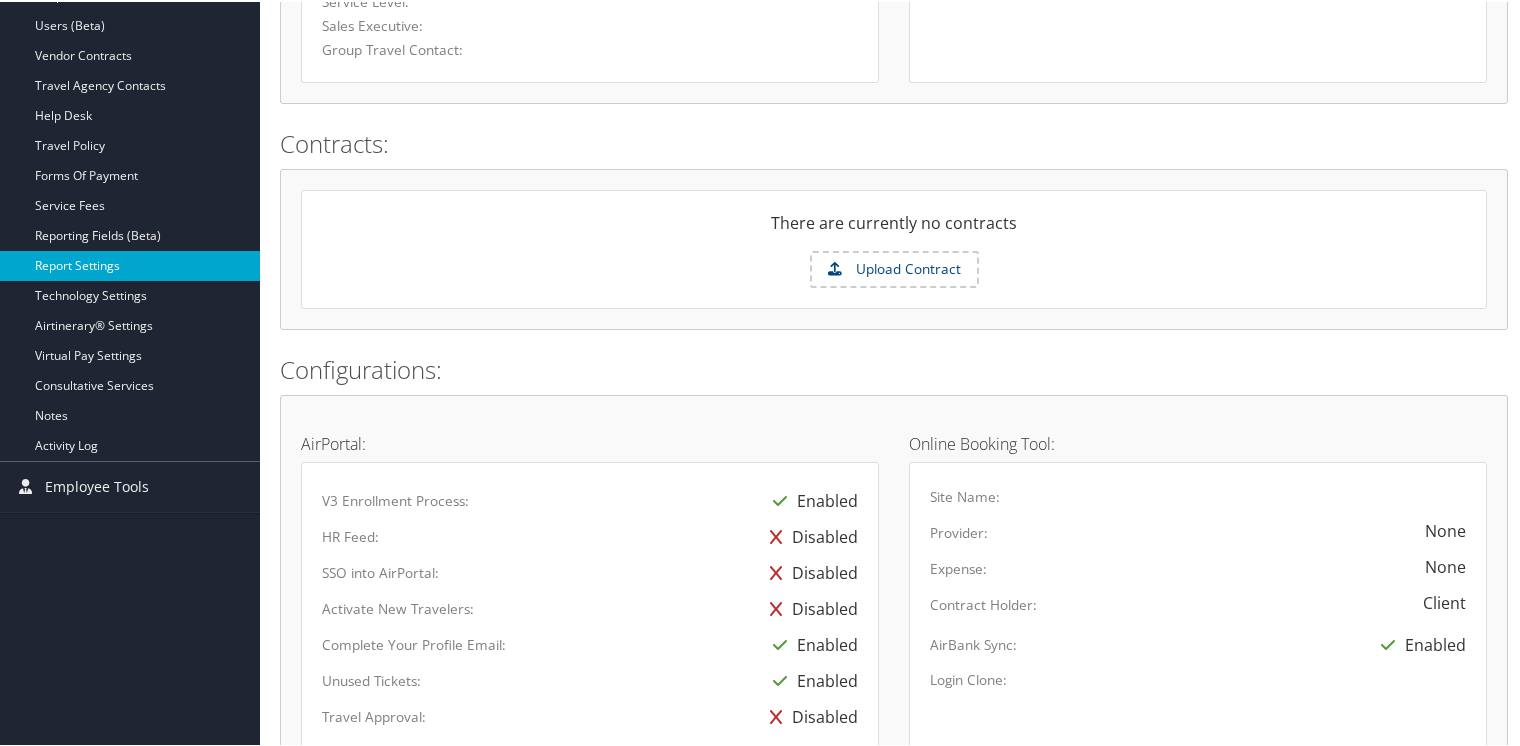 scroll, scrollTop: 500, scrollLeft: 0, axis: vertical 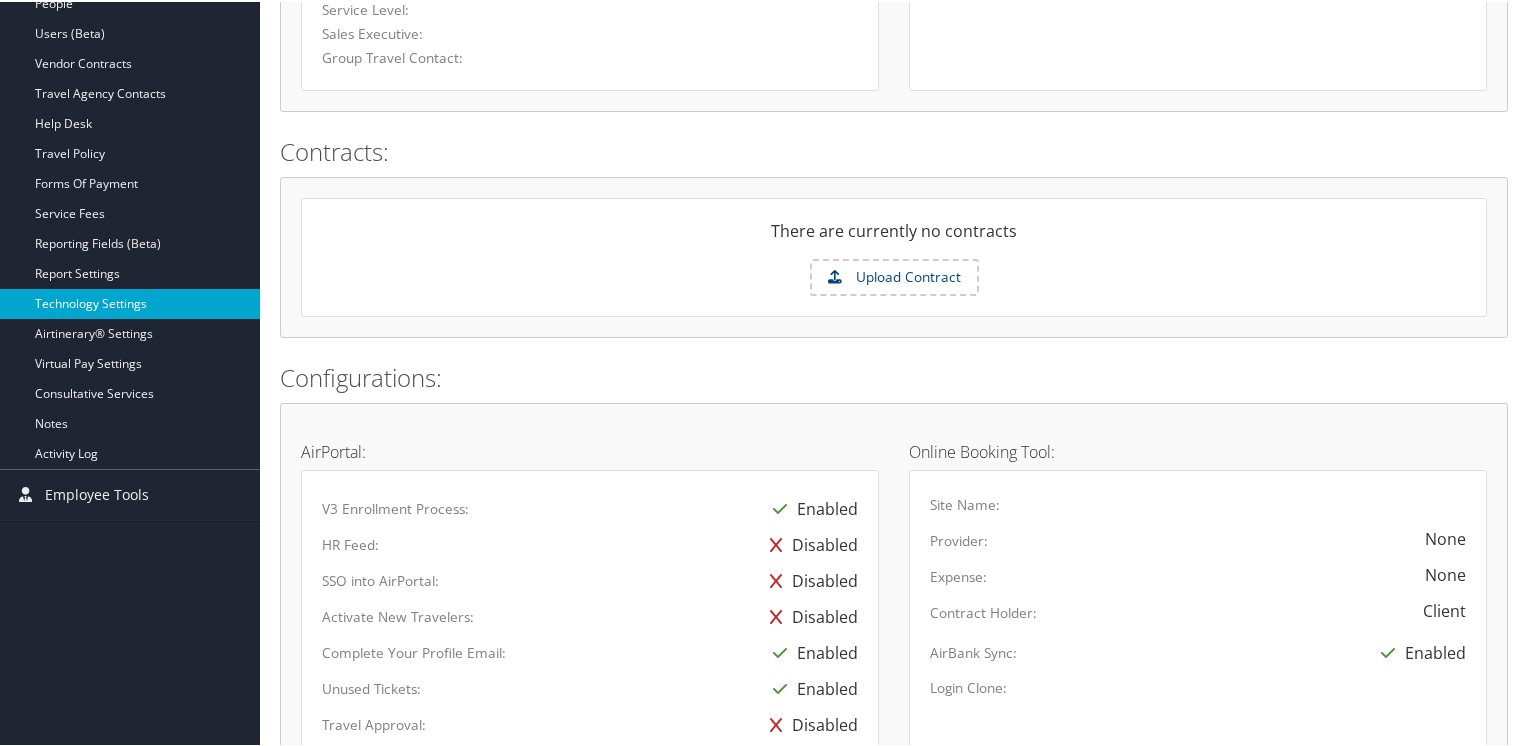 click on "Technology Settings" at bounding box center (130, 302) 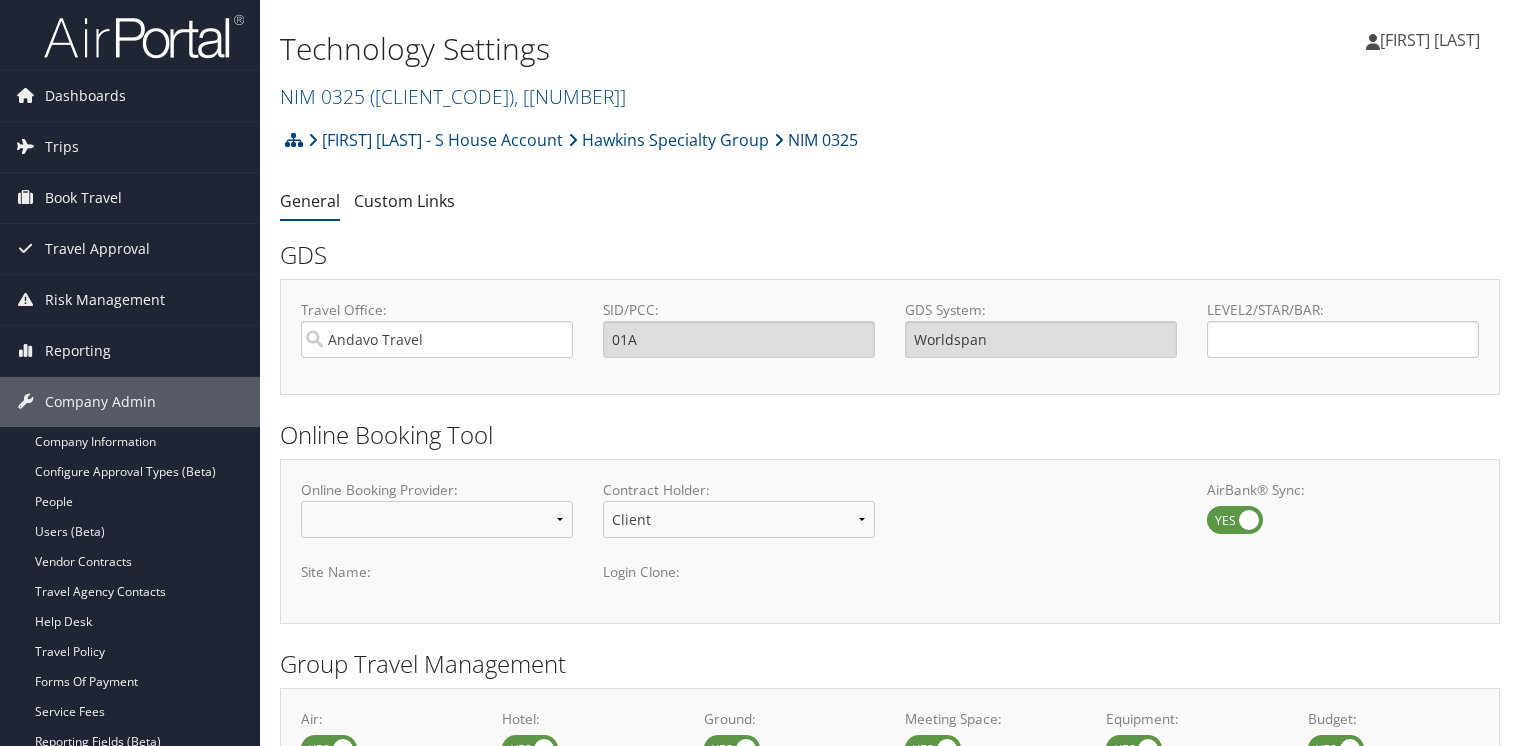 scroll, scrollTop: 0, scrollLeft: 0, axis: both 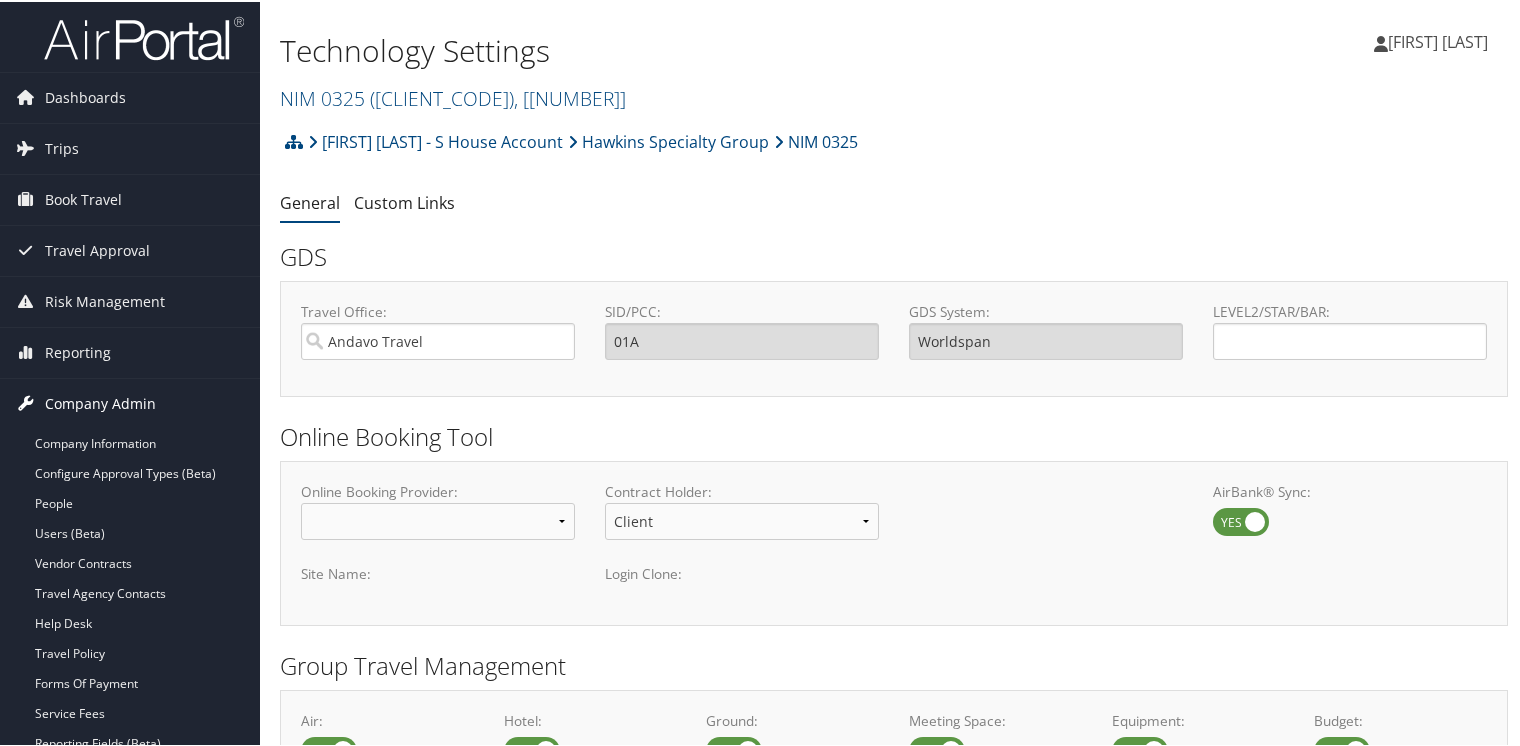 click on "Company Admin" at bounding box center (100, 402) 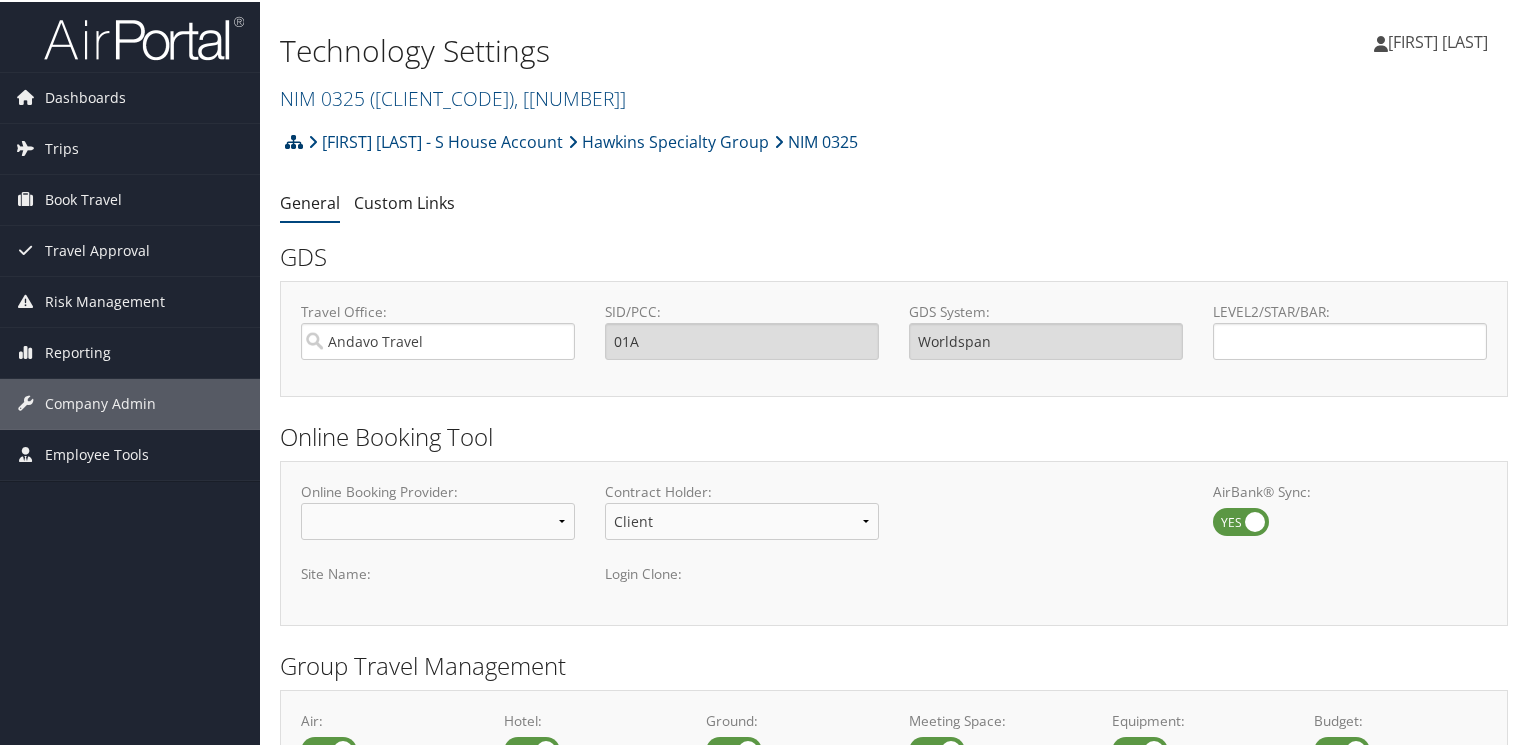 click at bounding box center (294, 140) 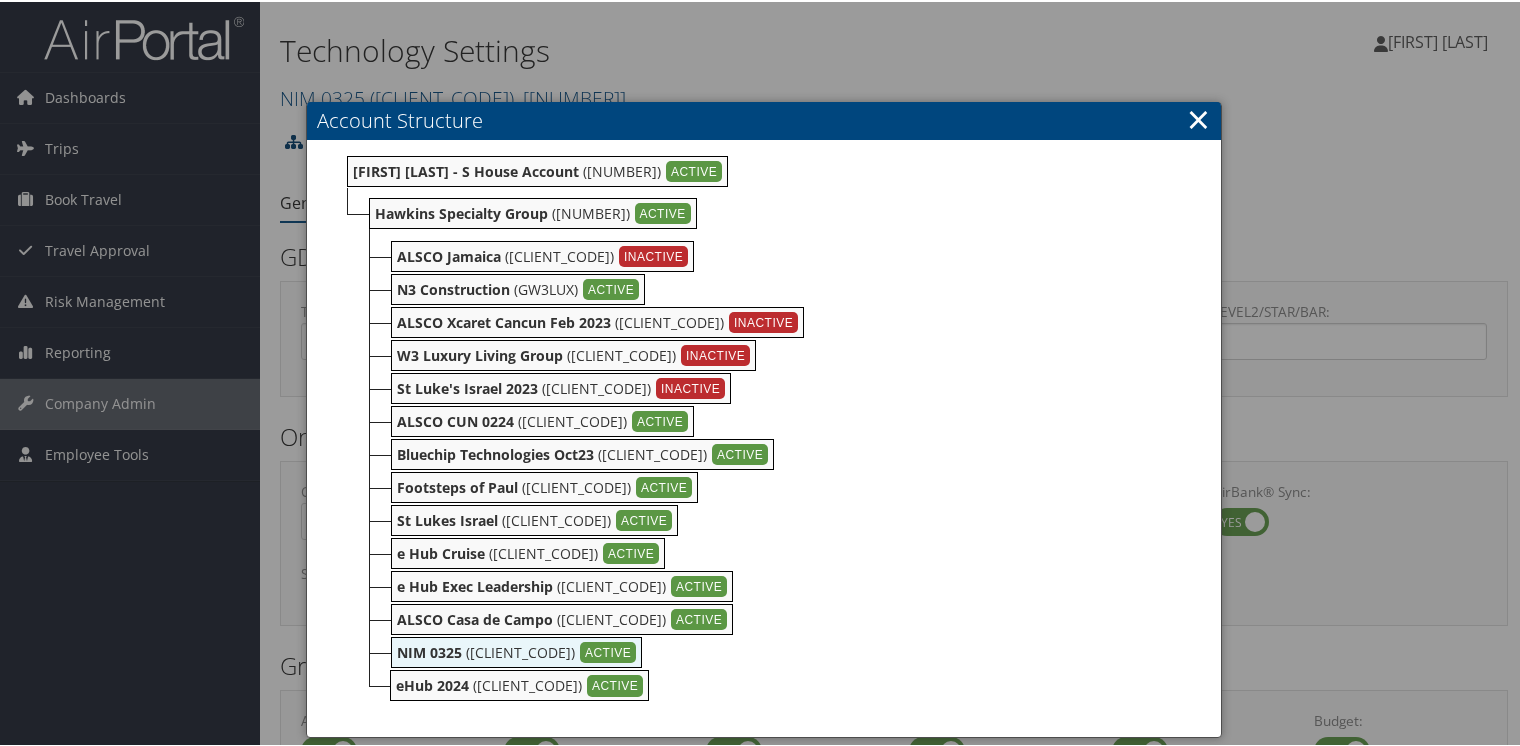 scroll, scrollTop: 100, scrollLeft: 0, axis: vertical 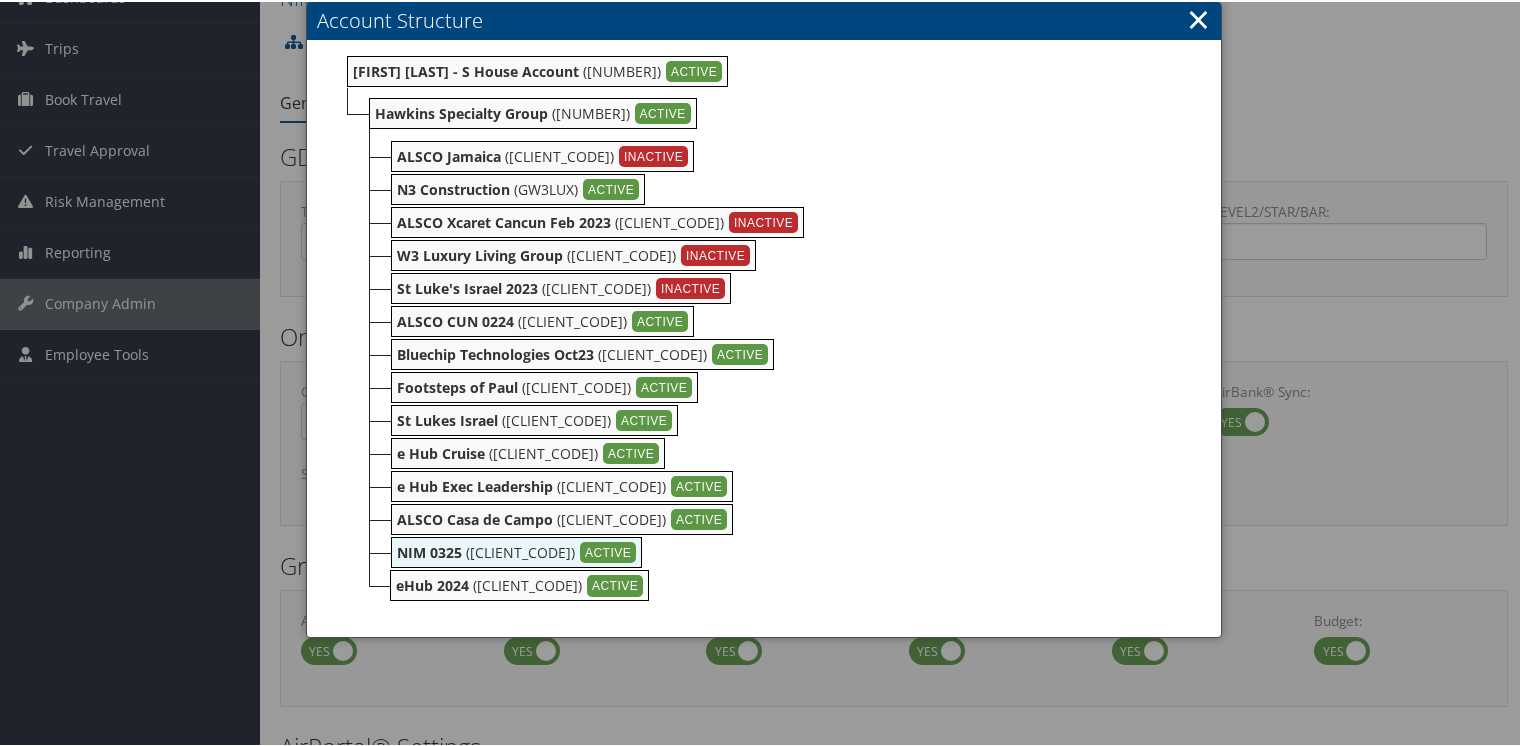 click on "×" at bounding box center (1198, 17) 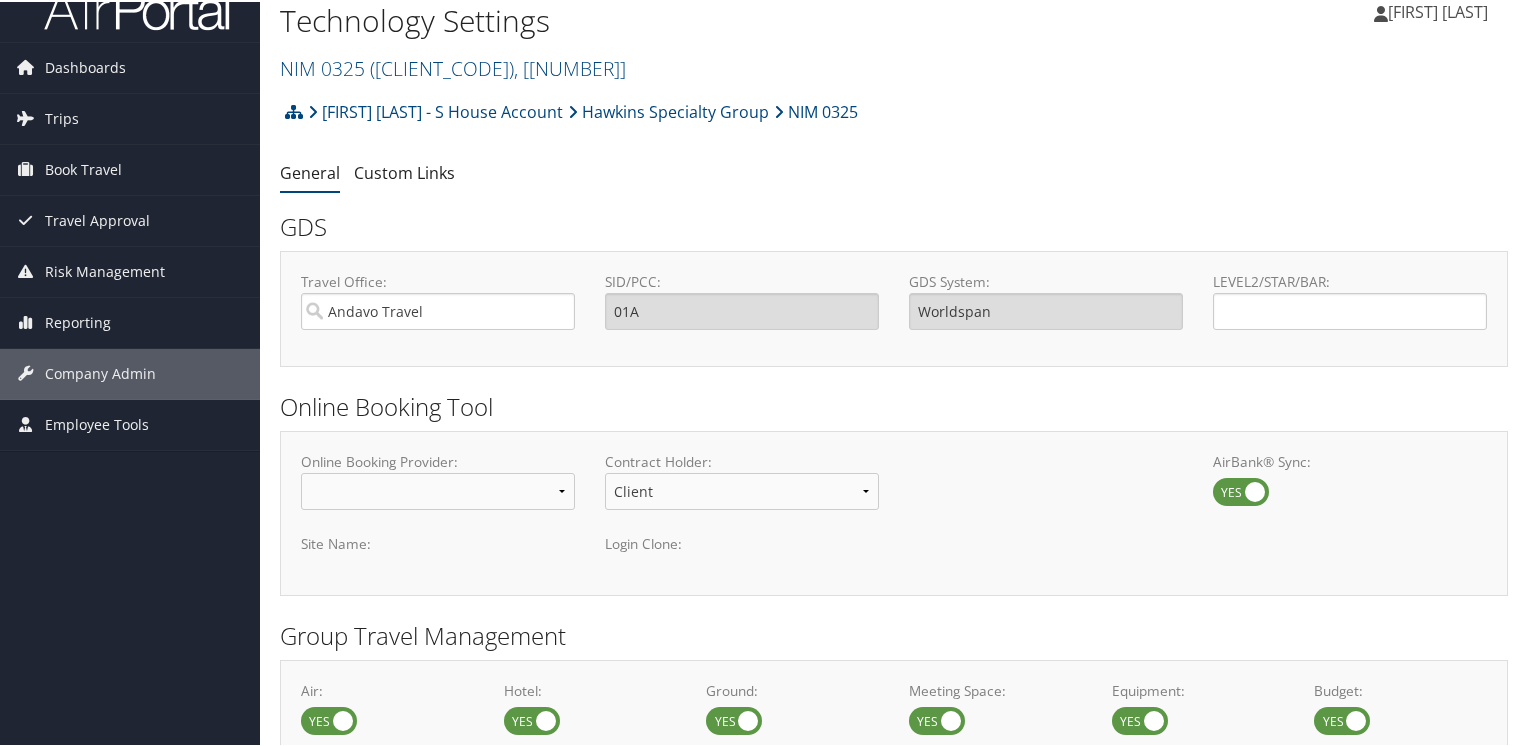 scroll, scrollTop: 0, scrollLeft: 0, axis: both 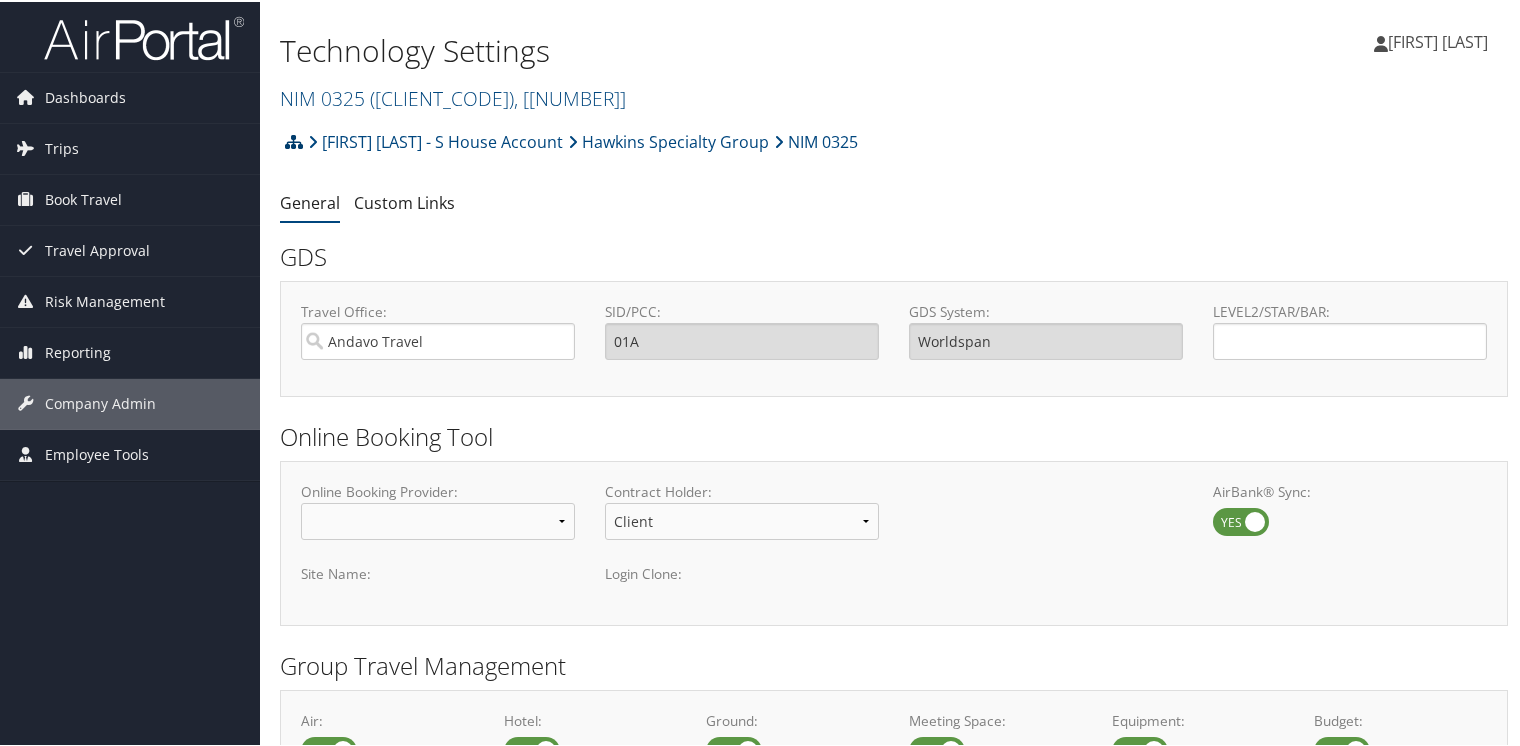 click at bounding box center [294, 140] 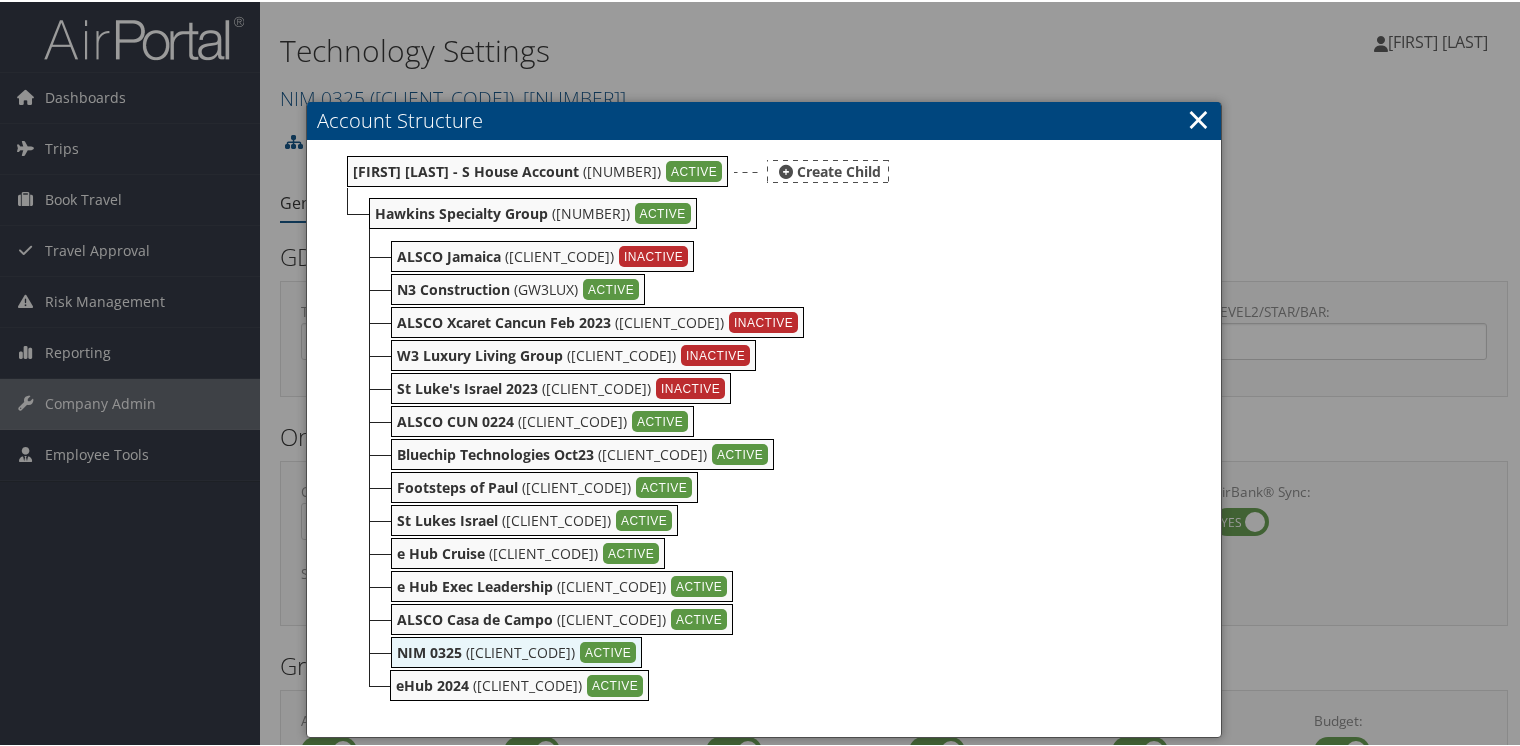 click on "Create Child" at bounding box center (828, 169) 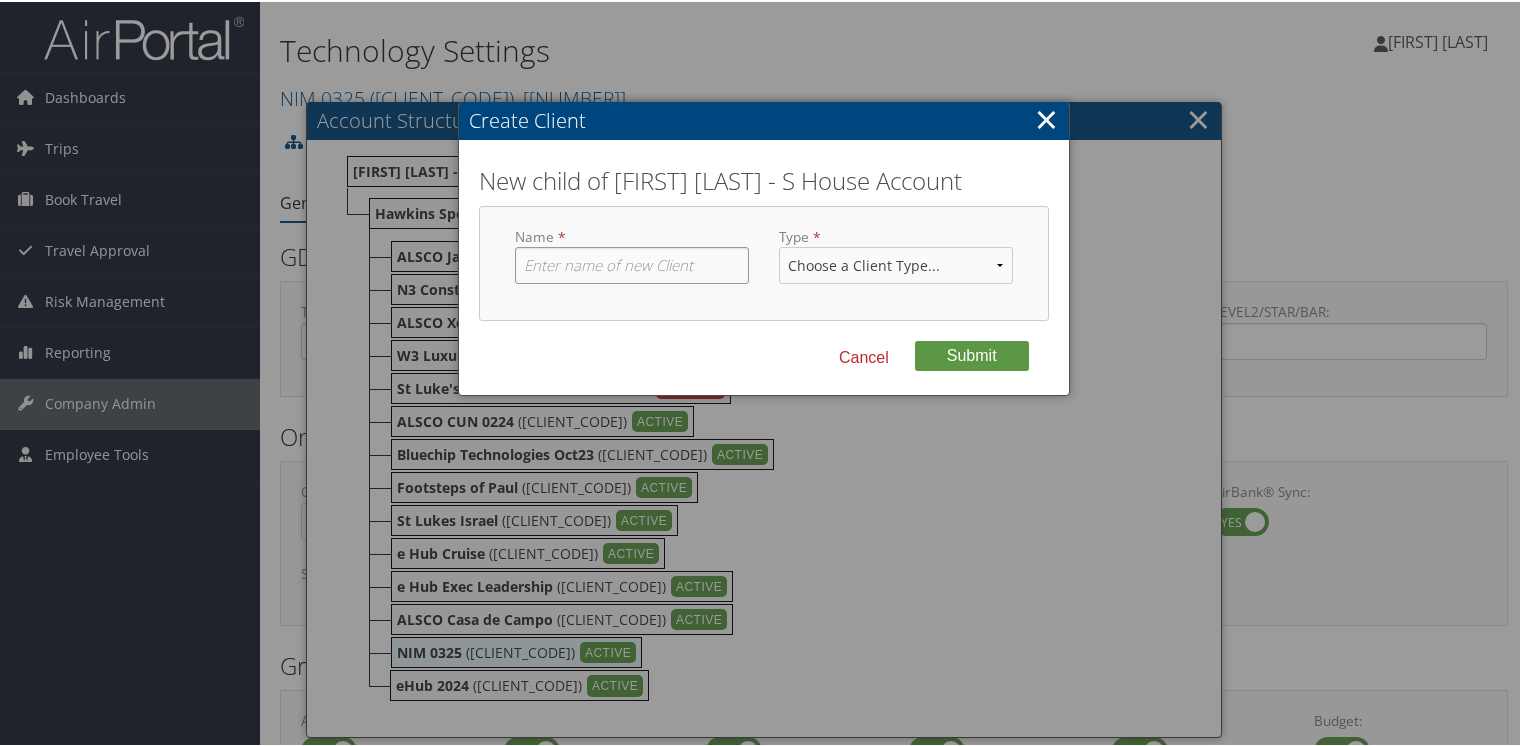 click at bounding box center (632, 263) 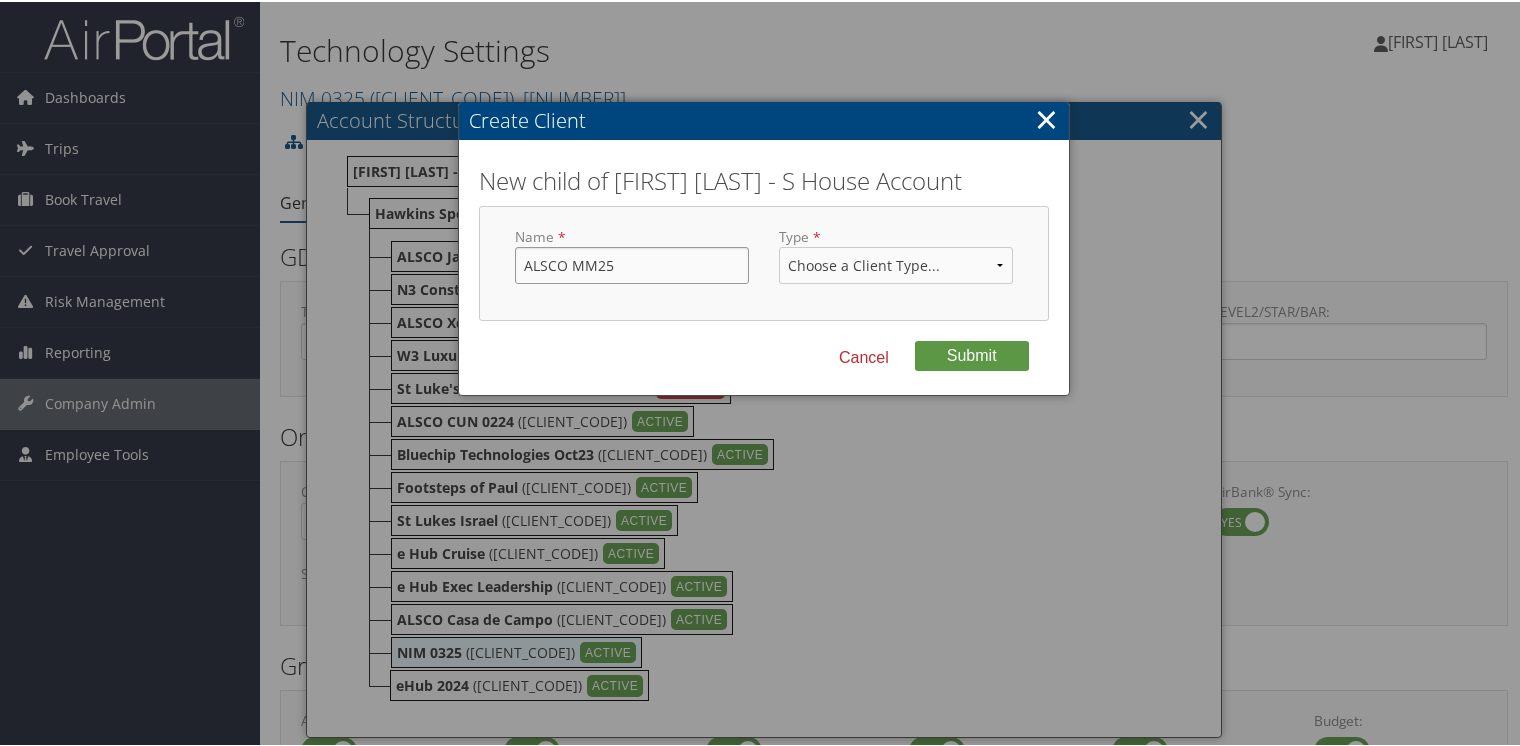 type on "ALSCO MM25" 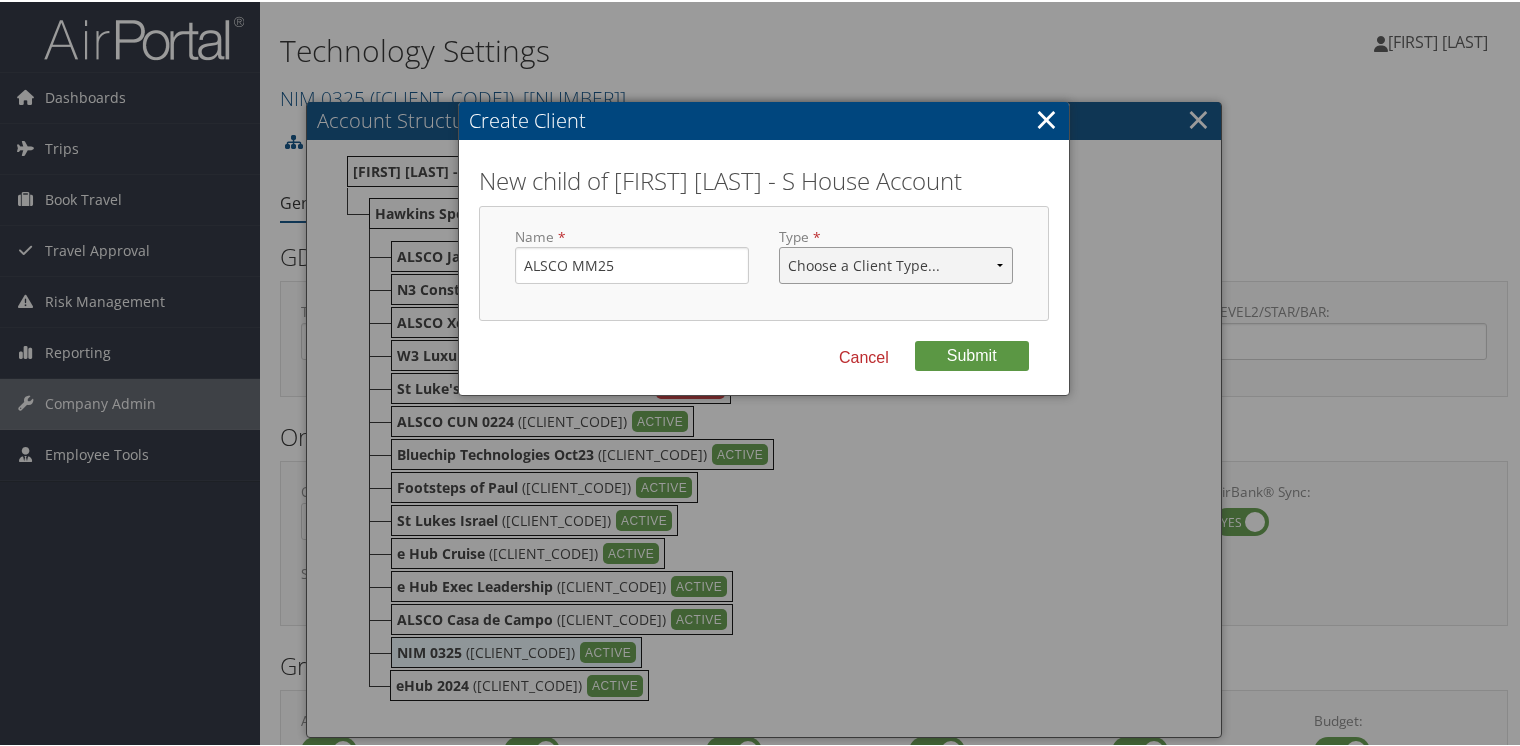 click on "Choose a Client Type... Department Division Account" at bounding box center (896, 263) 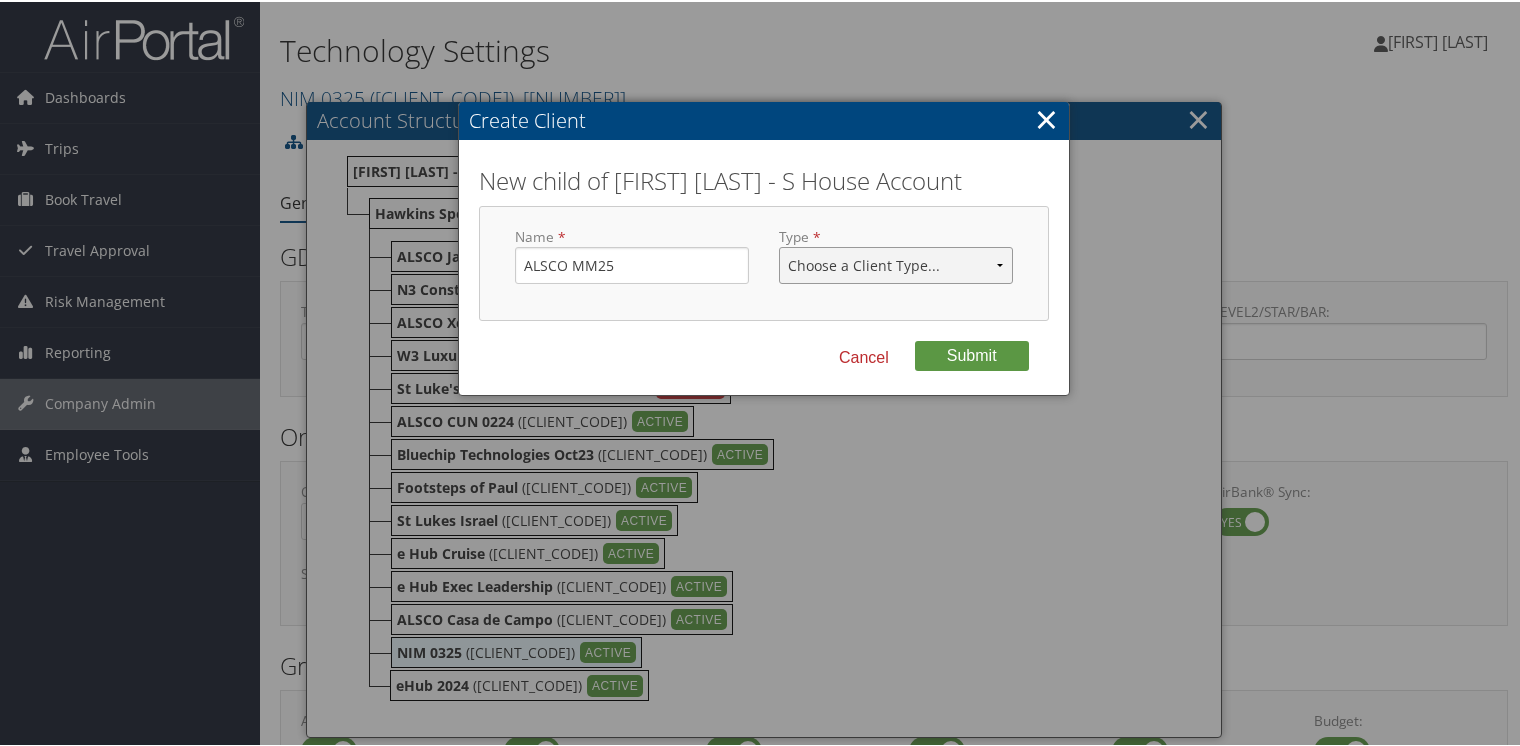 select on "1" 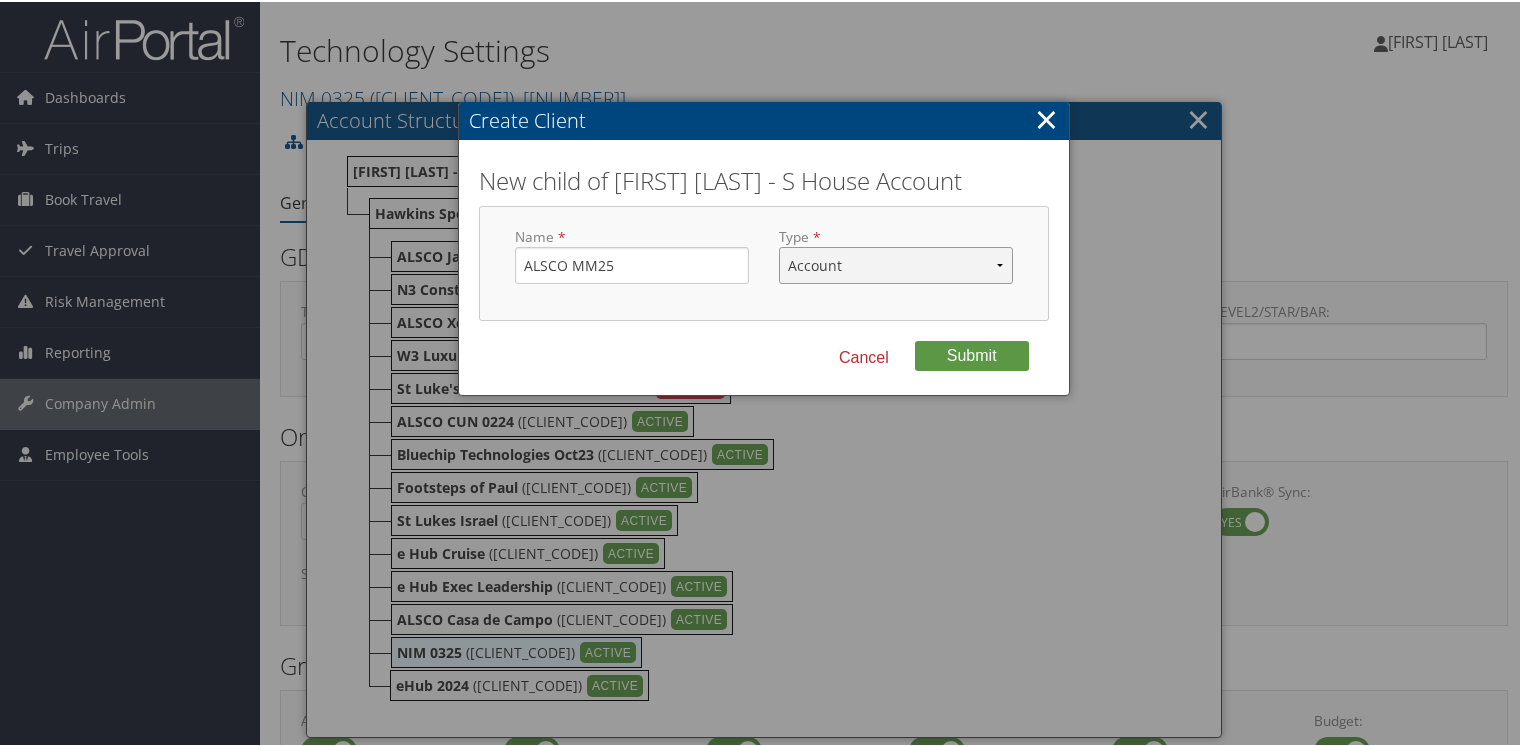 click on "Choose a Client Type... Department Division Account" at bounding box center (896, 263) 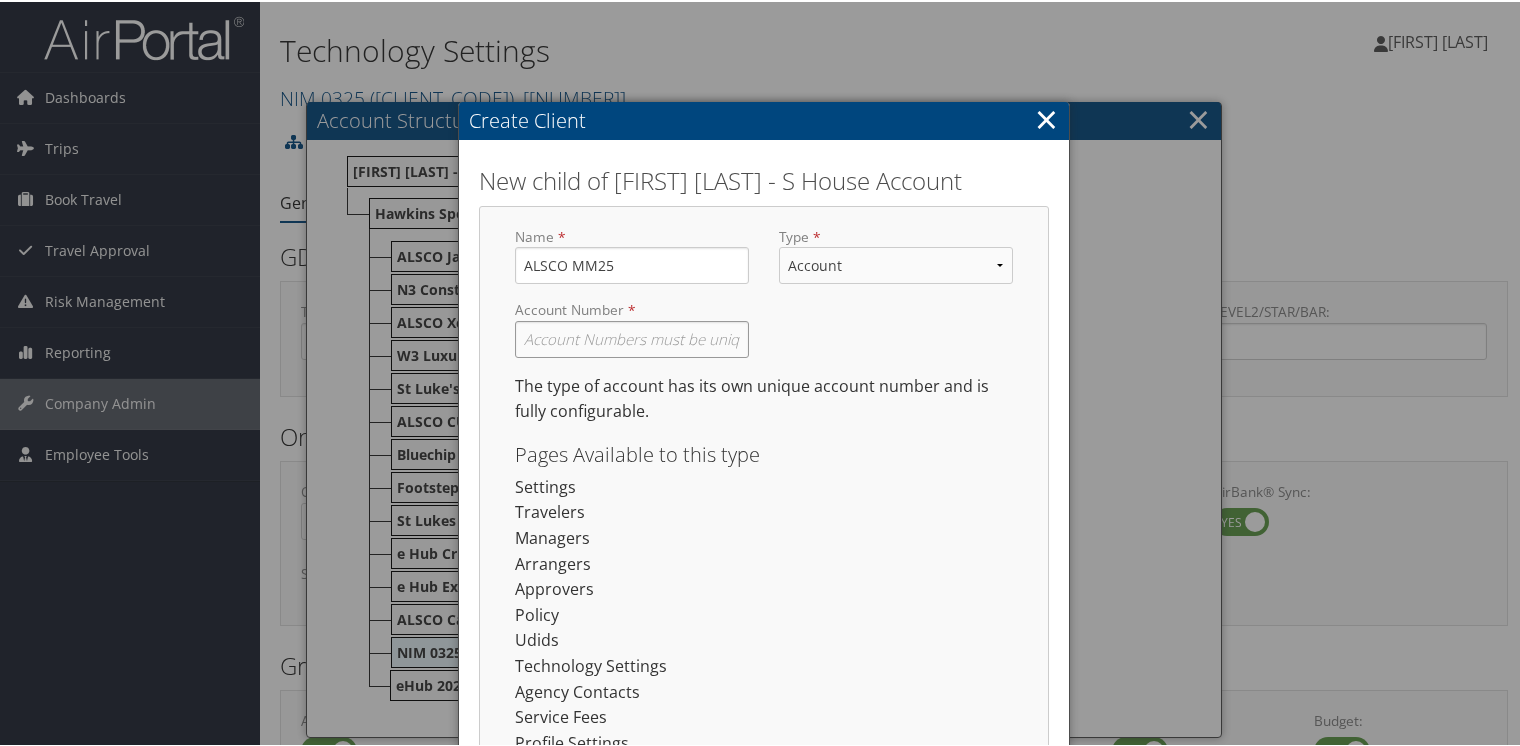 click at bounding box center (632, 337) 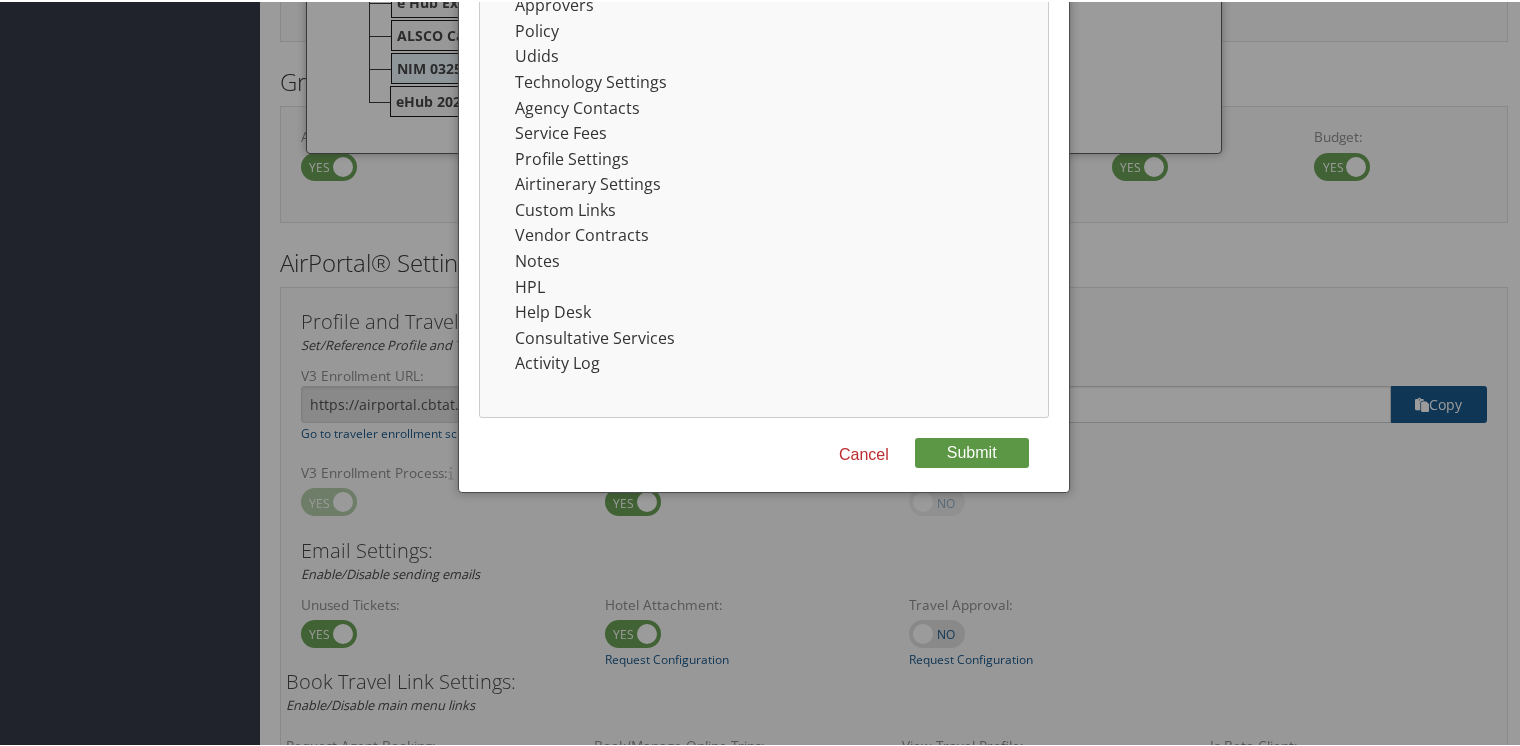 scroll, scrollTop: 600, scrollLeft: 0, axis: vertical 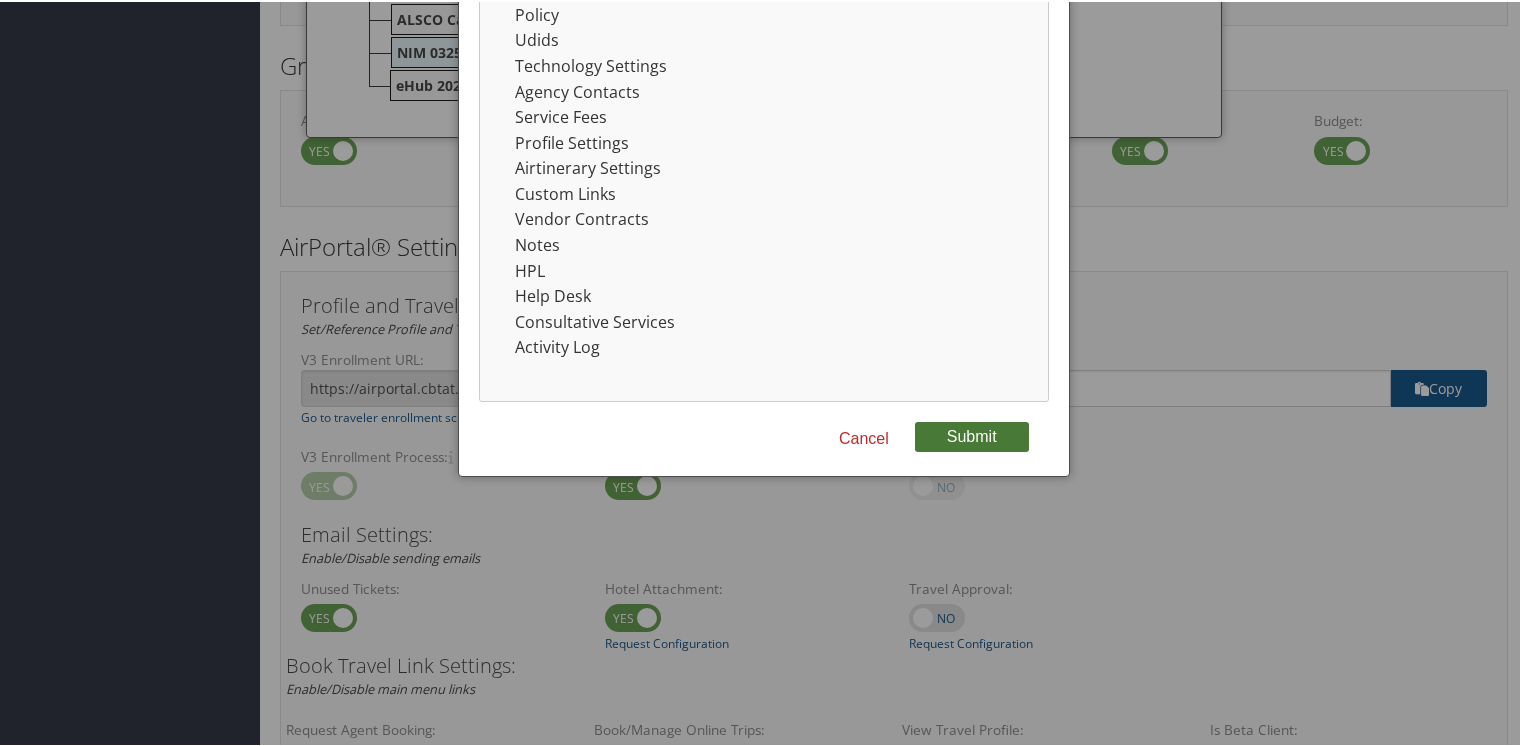 type on "DGHSAN0925" 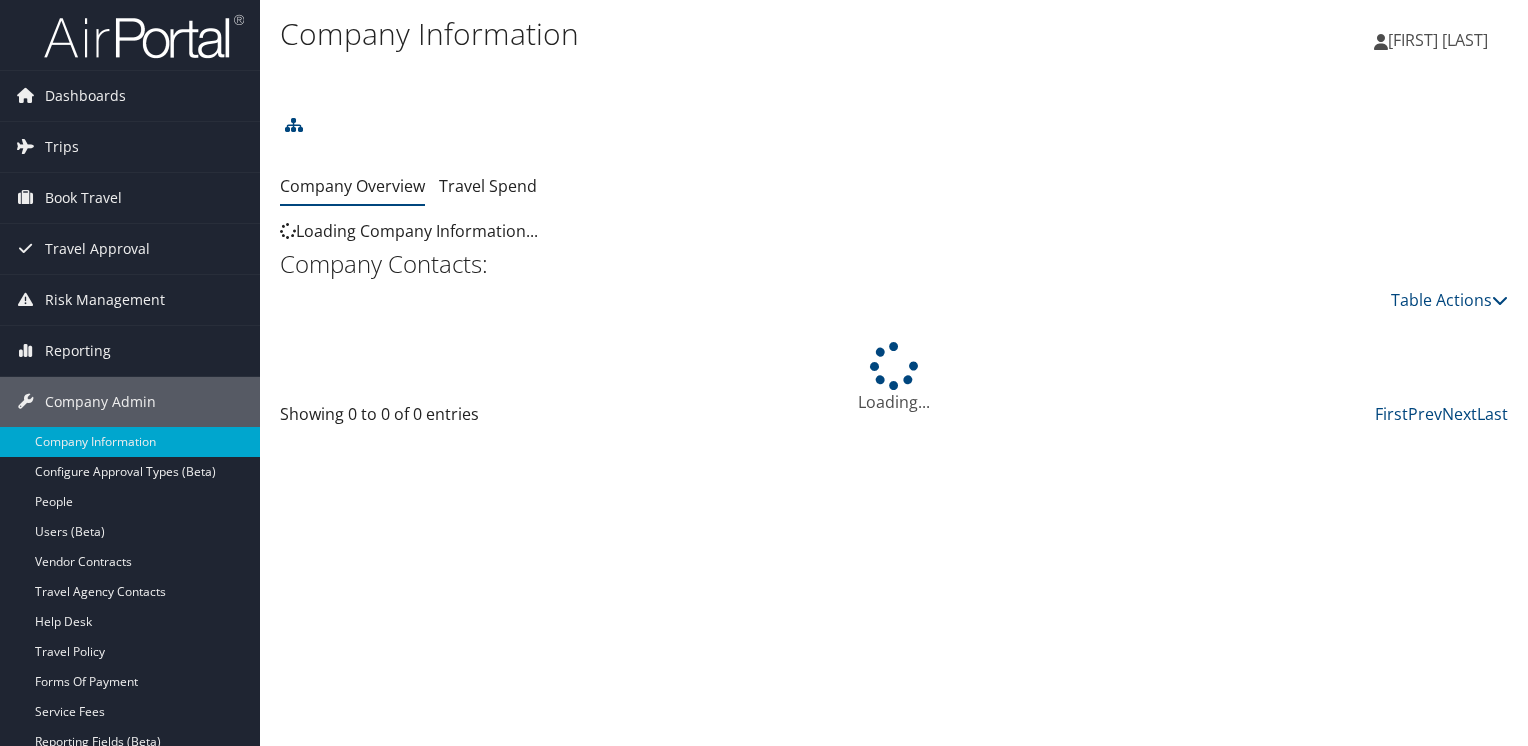 scroll, scrollTop: 0, scrollLeft: 0, axis: both 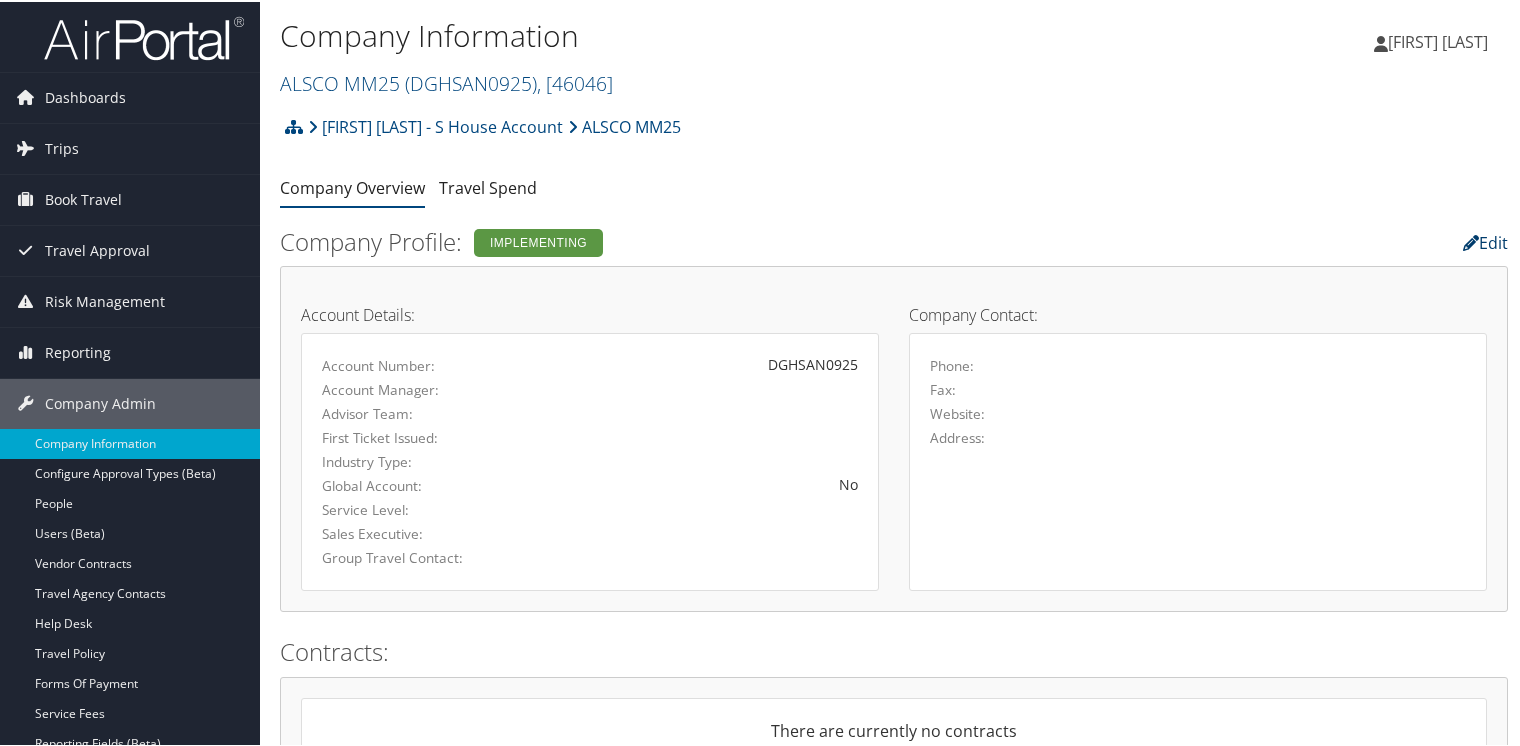 click on "Edit" at bounding box center (1485, 241) 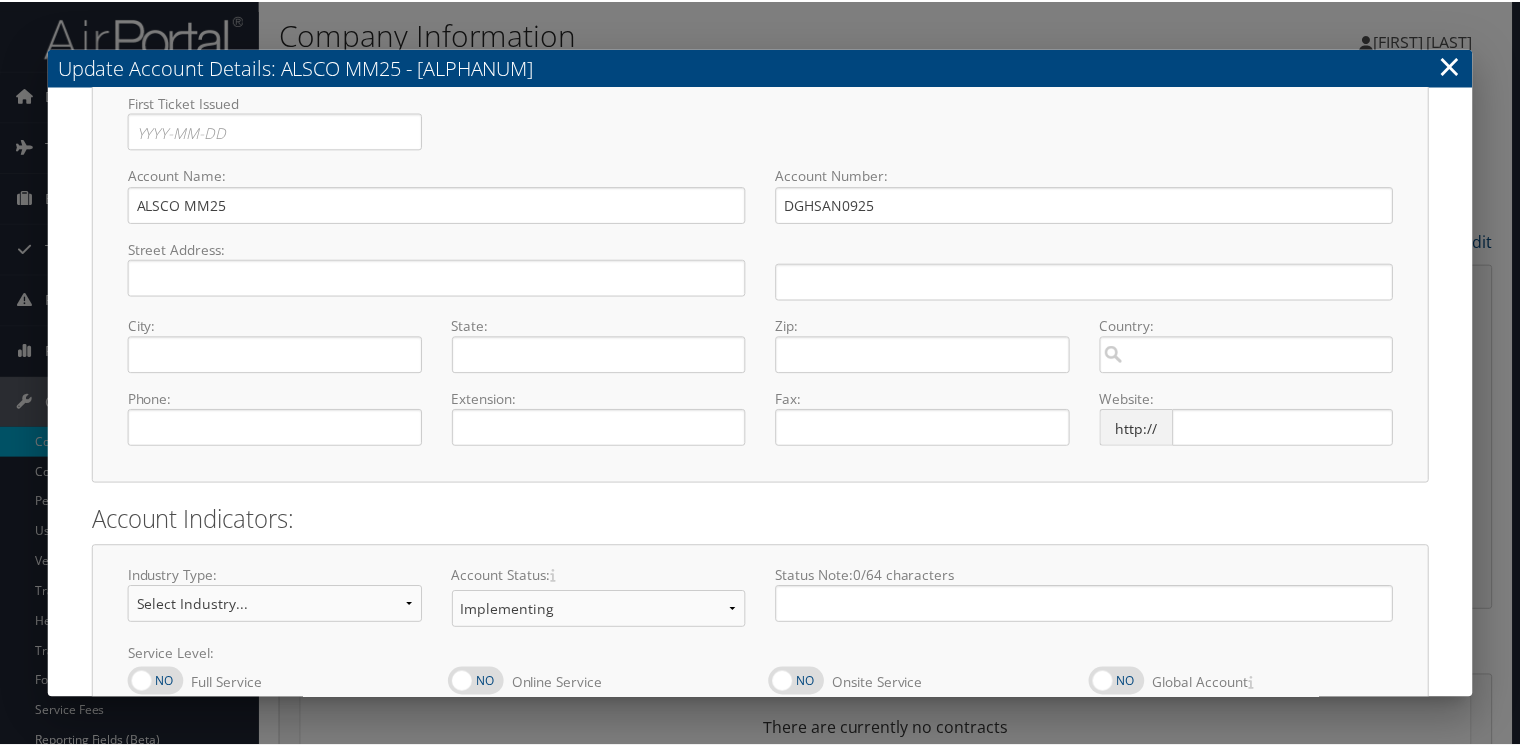 scroll, scrollTop: 191, scrollLeft: 0, axis: vertical 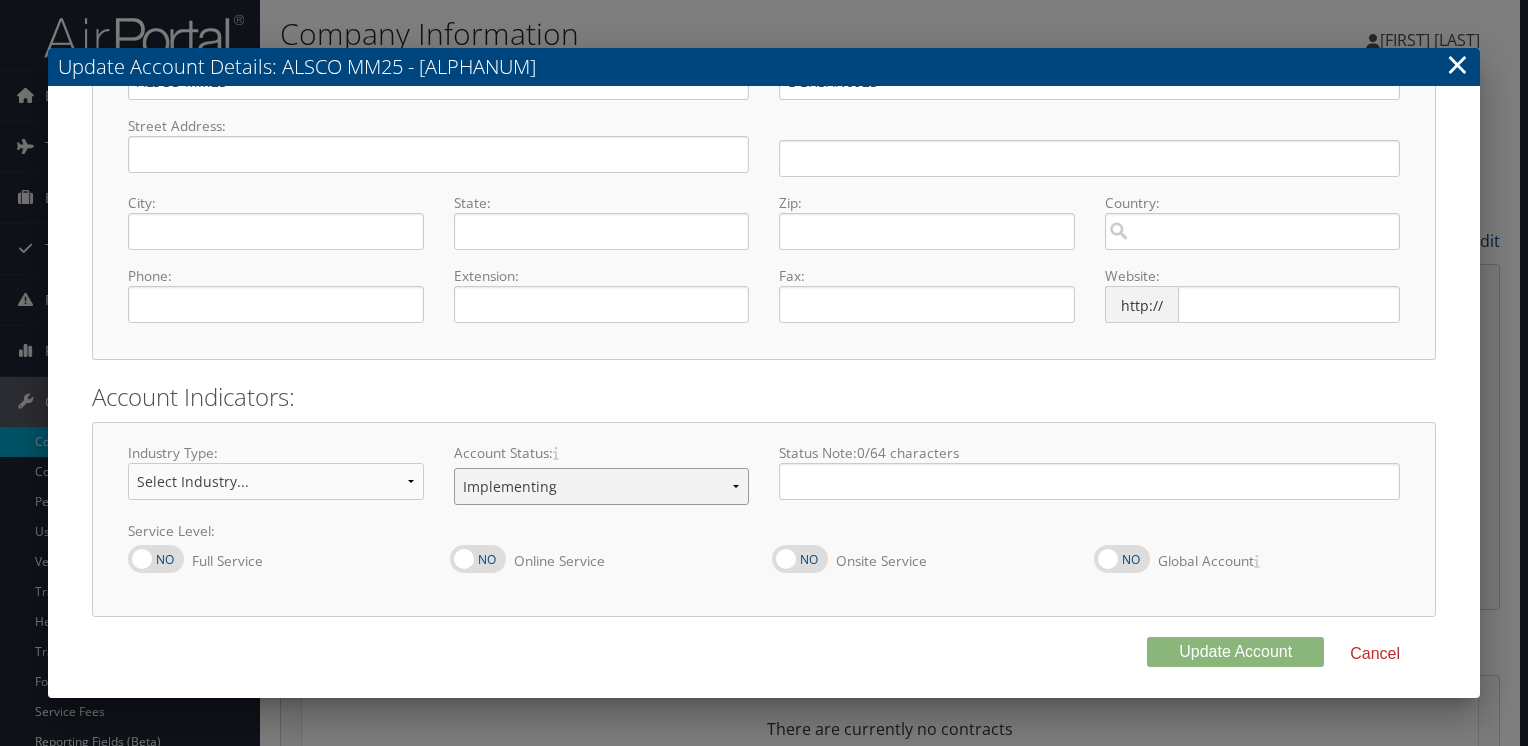 click on "Offboarding At Risk Inactive Active Implementing" at bounding box center [602, 486] 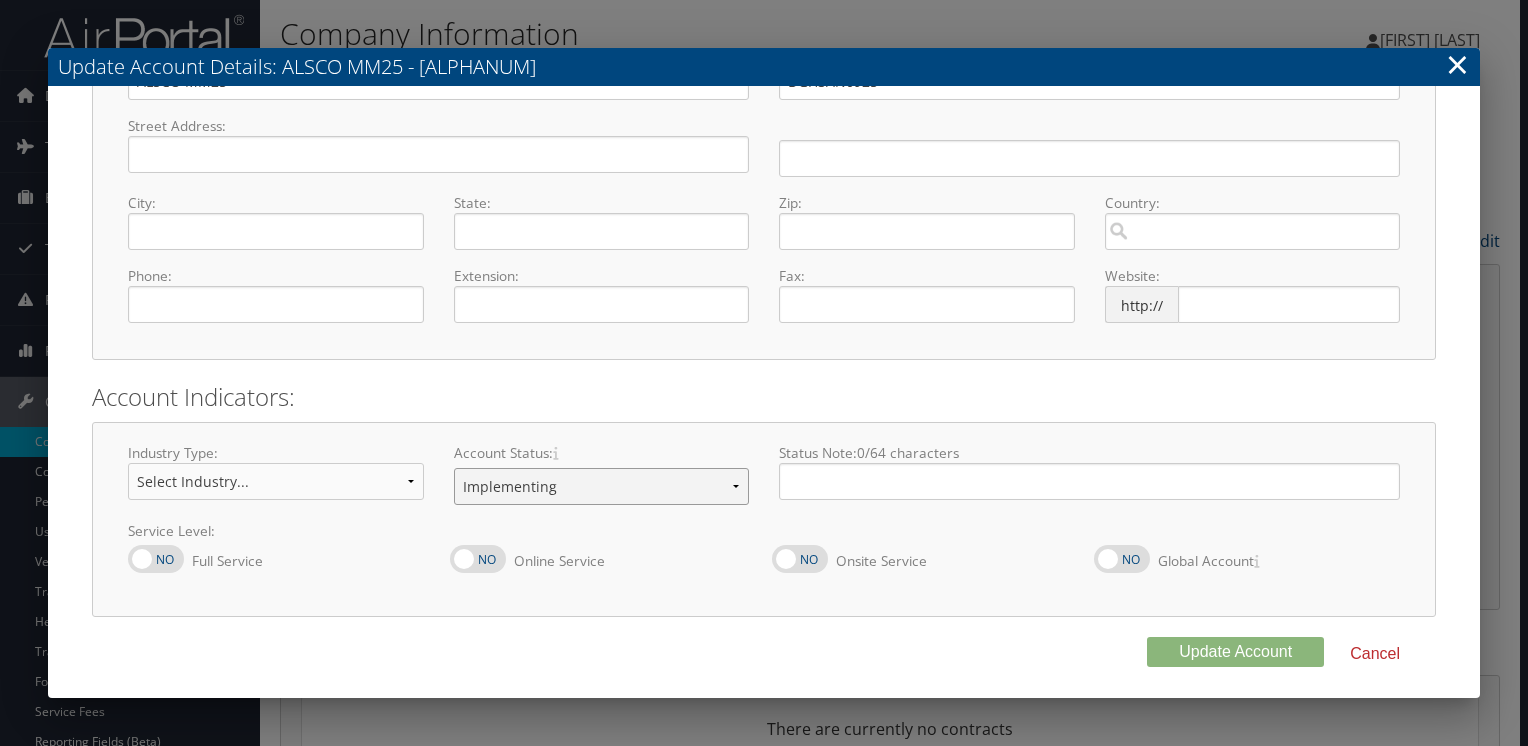 select on "8" 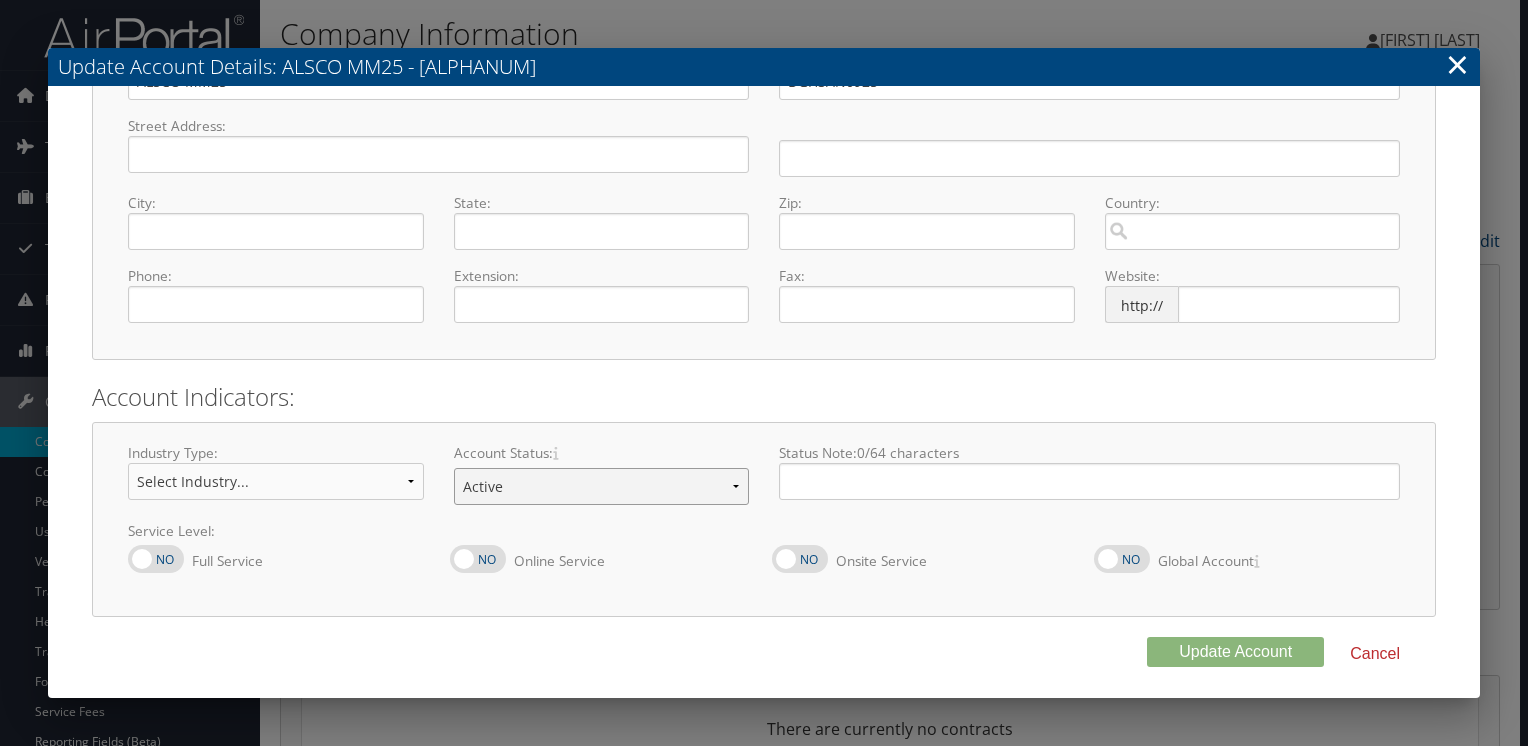 click on "Offboarding At Risk Inactive Active Implementing" at bounding box center (602, 486) 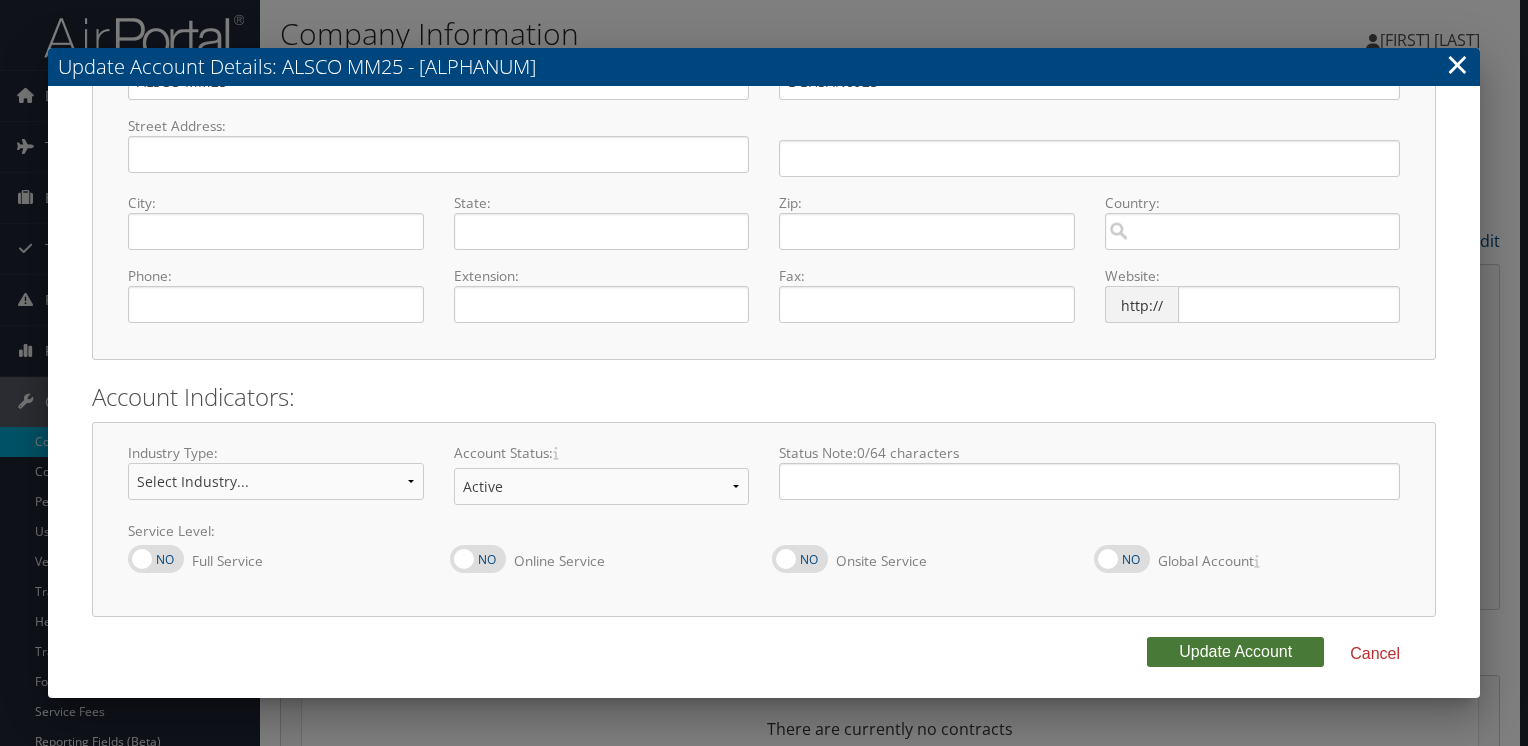 click on "Update Account" at bounding box center (1235, 652) 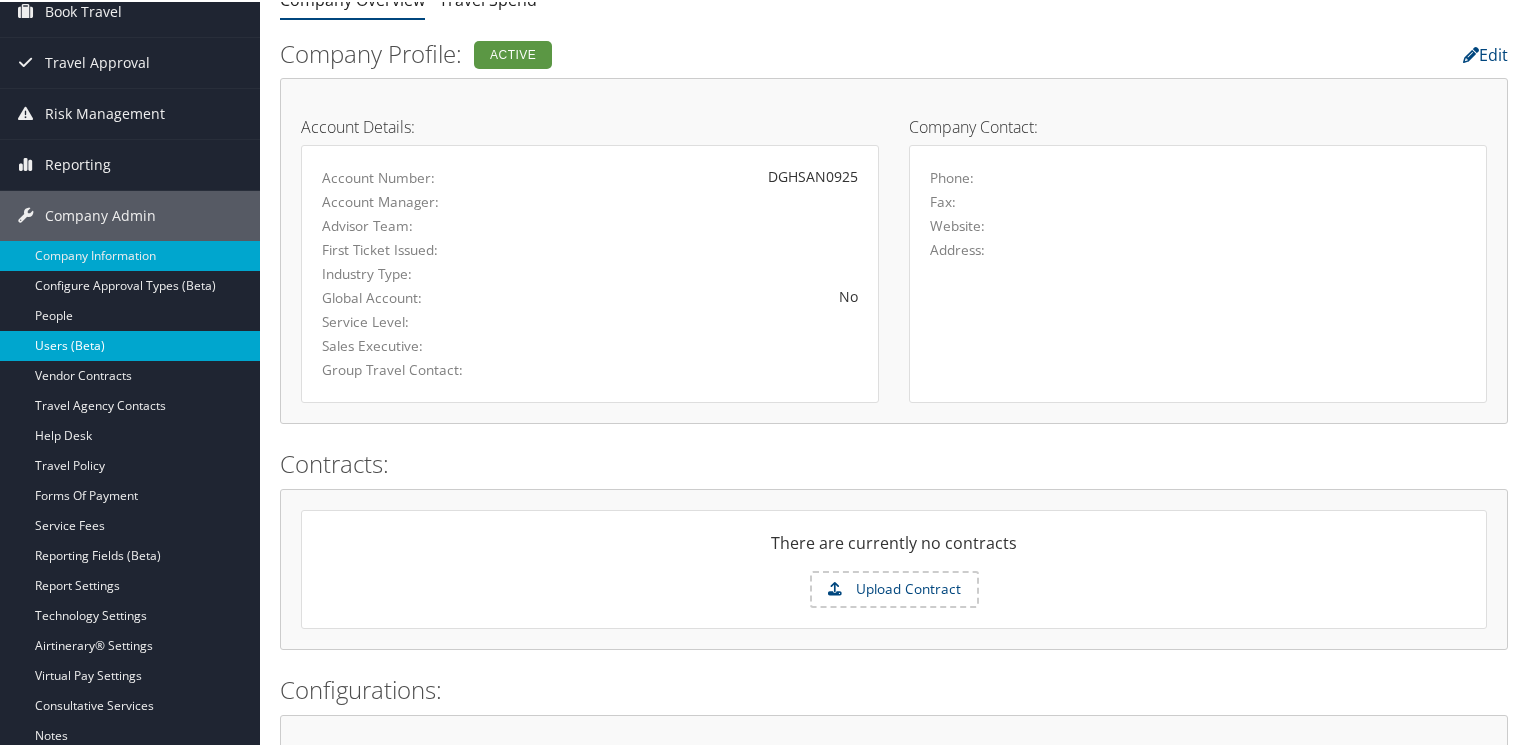 scroll, scrollTop: 200, scrollLeft: 0, axis: vertical 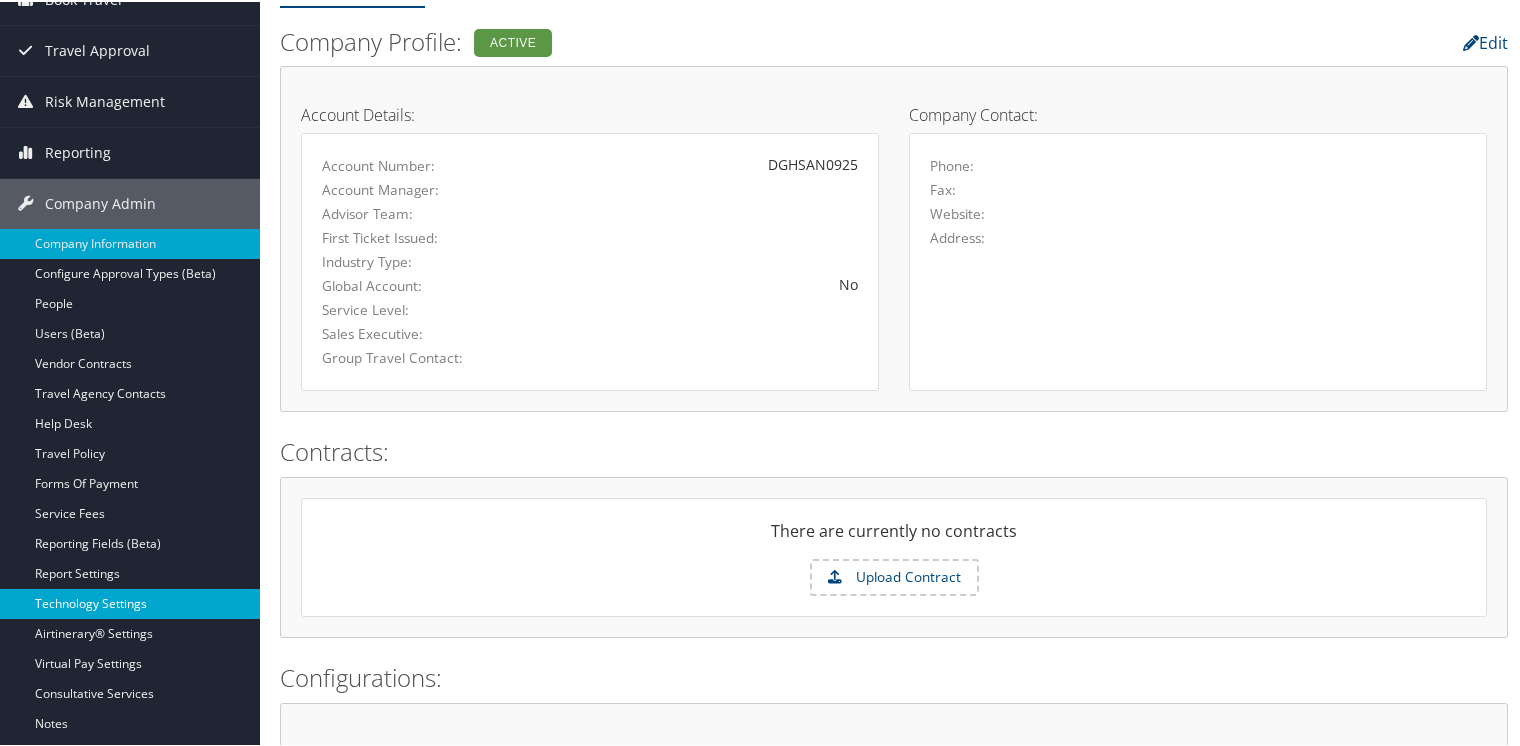 click on "Technology Settings" at bounding box center (130, 602) 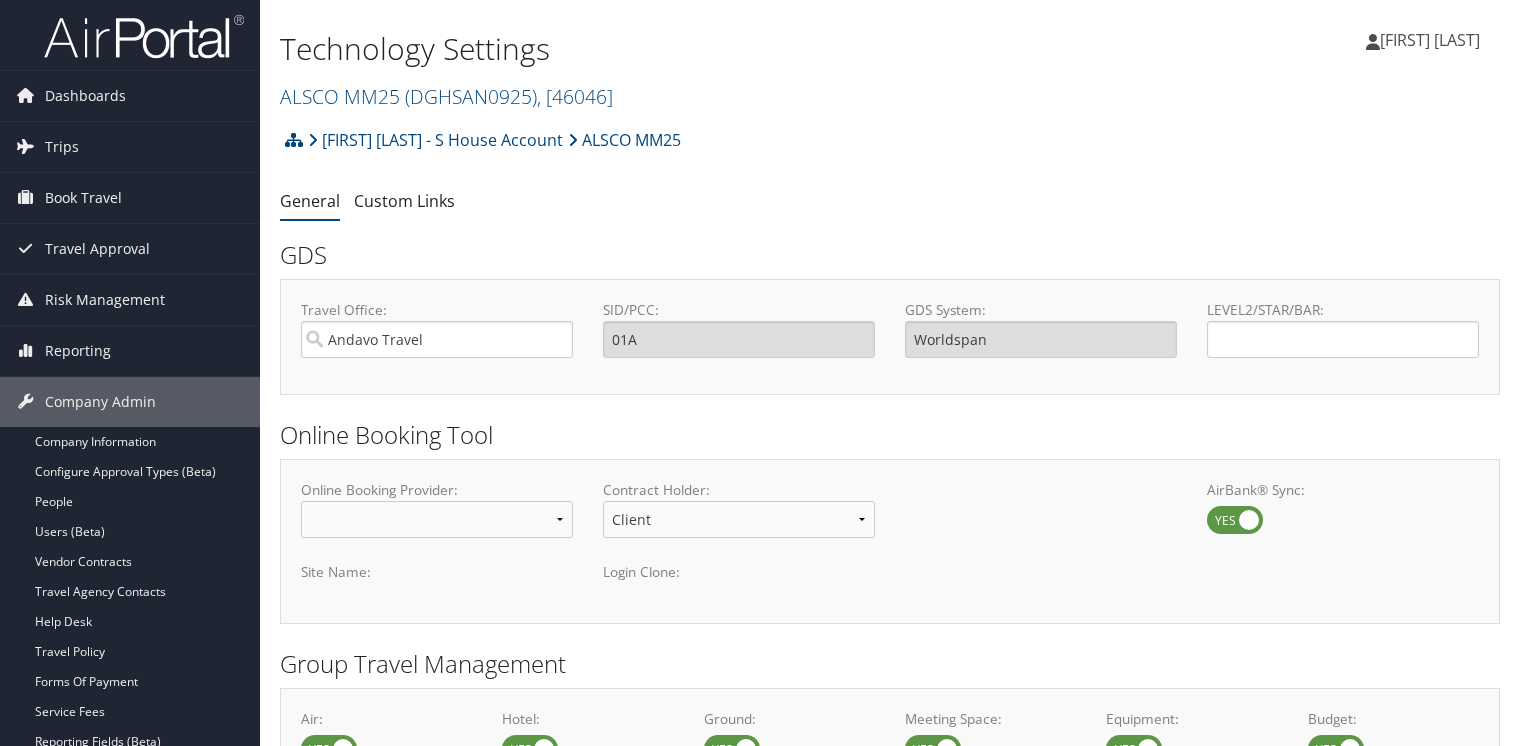 scroll, scrollTop: 0, scrollLeft: 0, axis: both 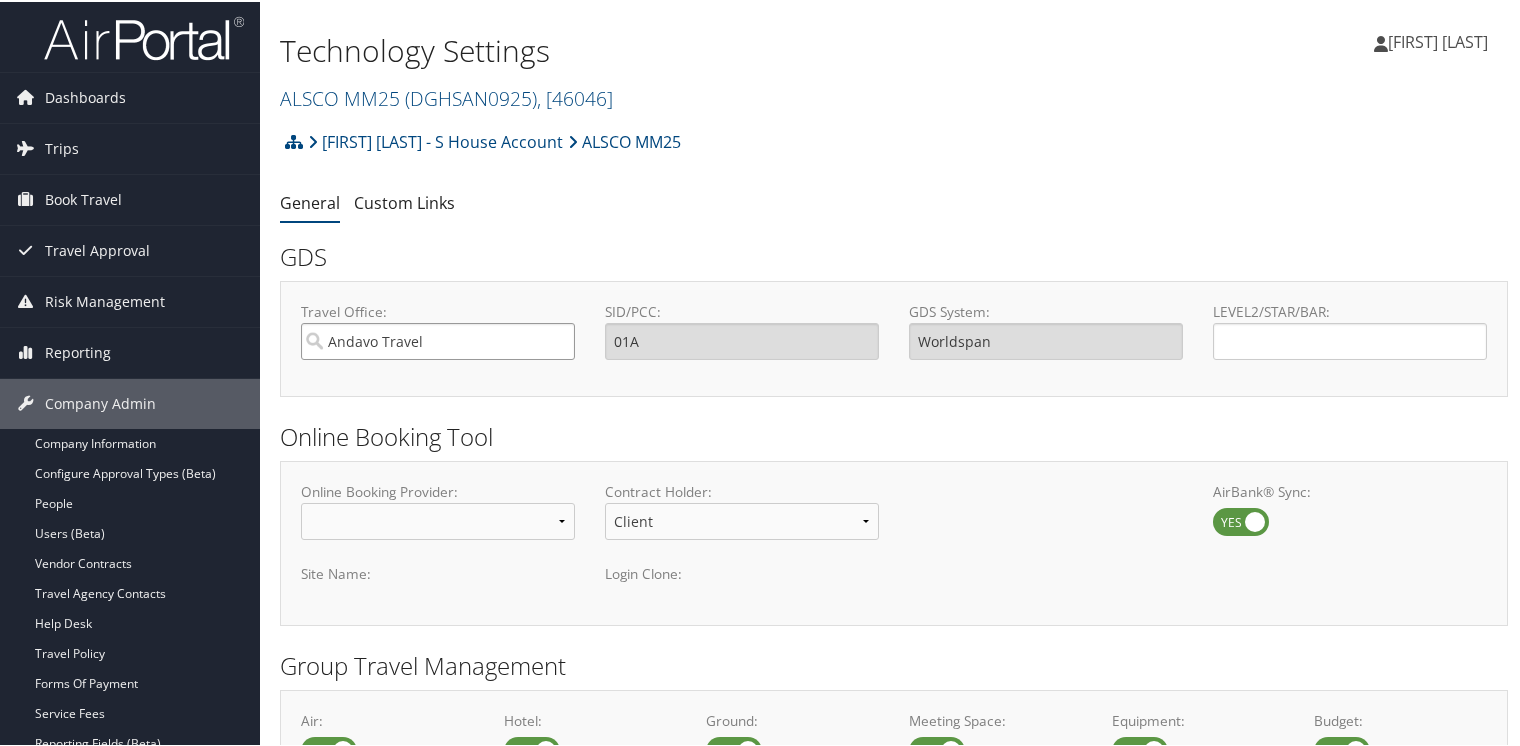 click on "Andavo Travel" at bounding box center [438, 339] 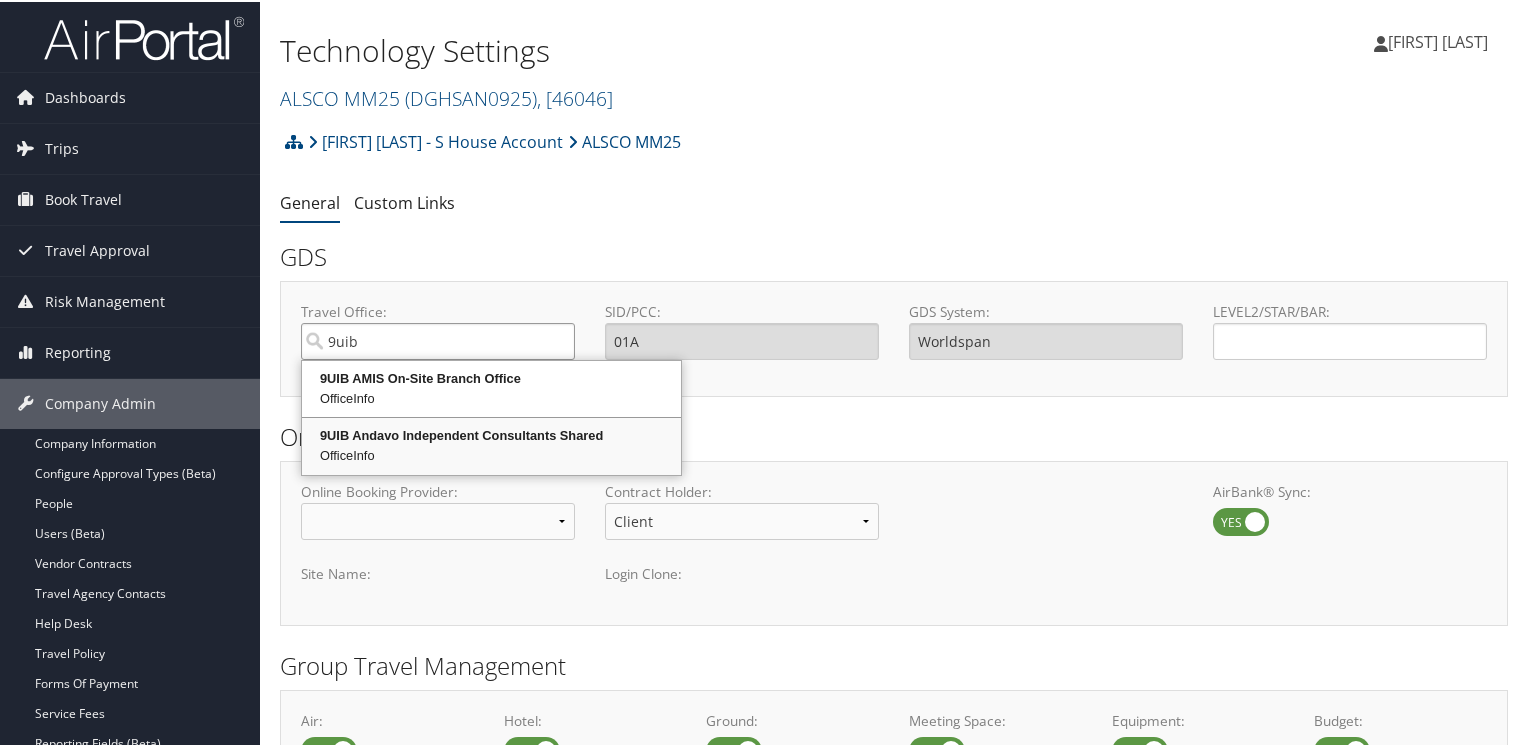 click on "9UIB Andavo Independent Consultants Shared" at bounding box center [491, 434] 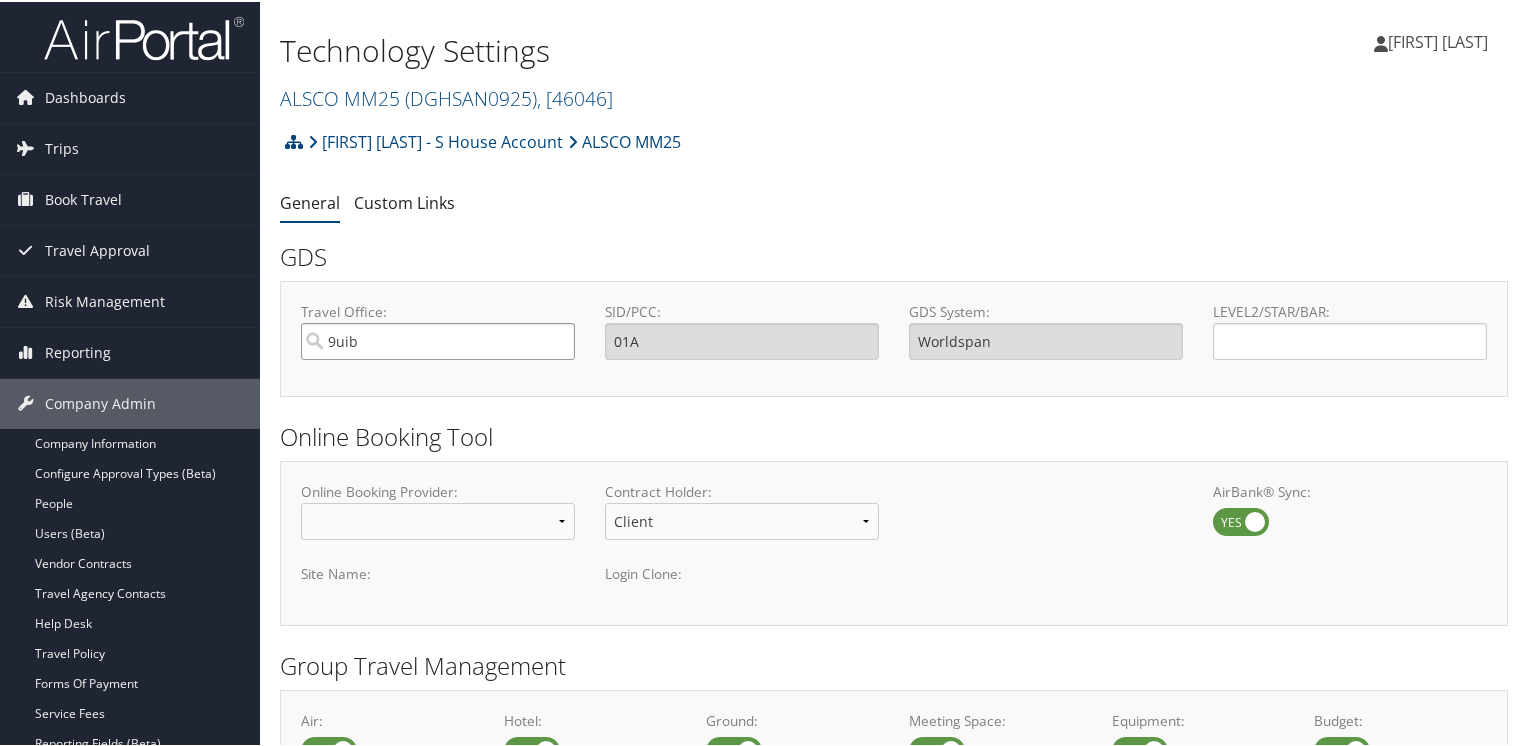 type on "9UIB Andavo Independent Consultants Shared" 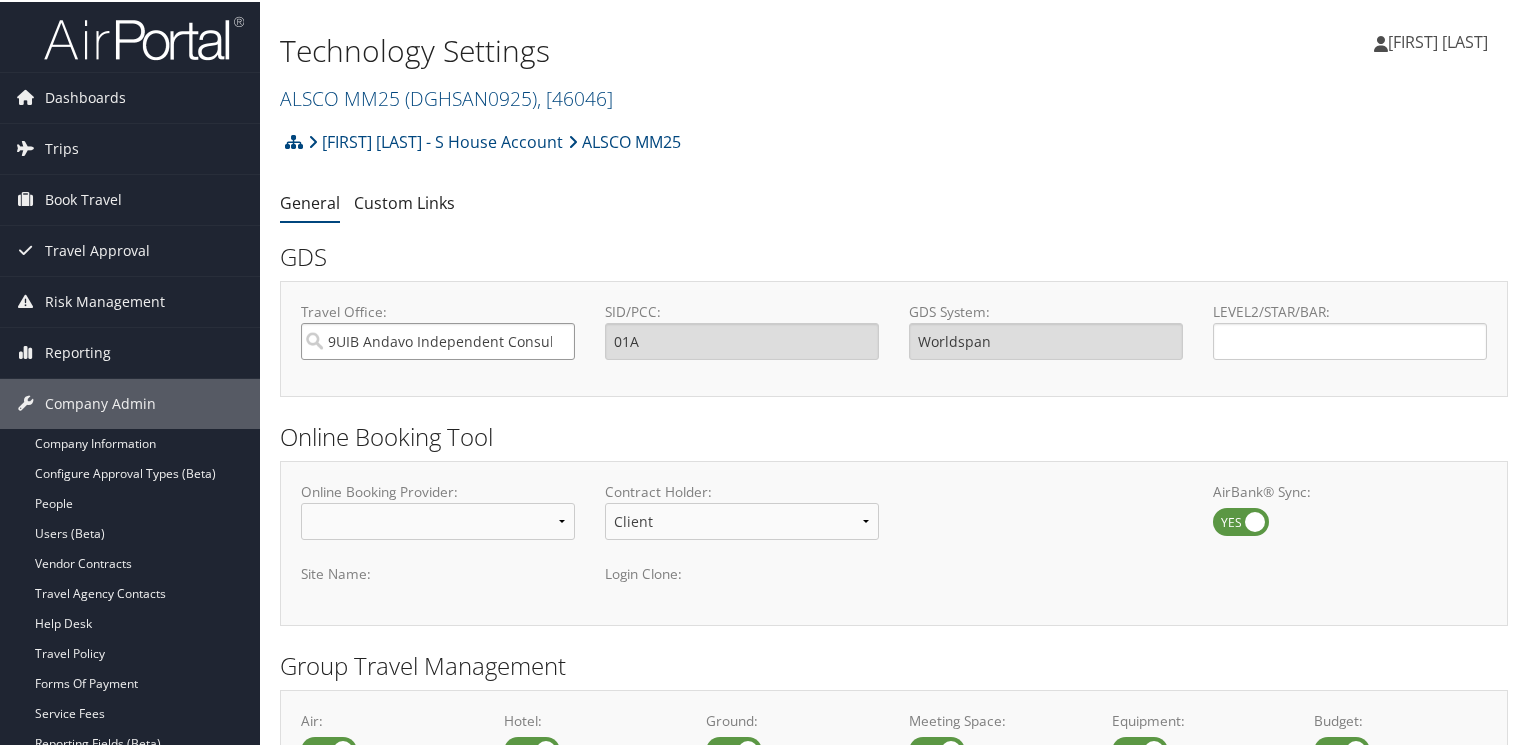 type on "9UIB" 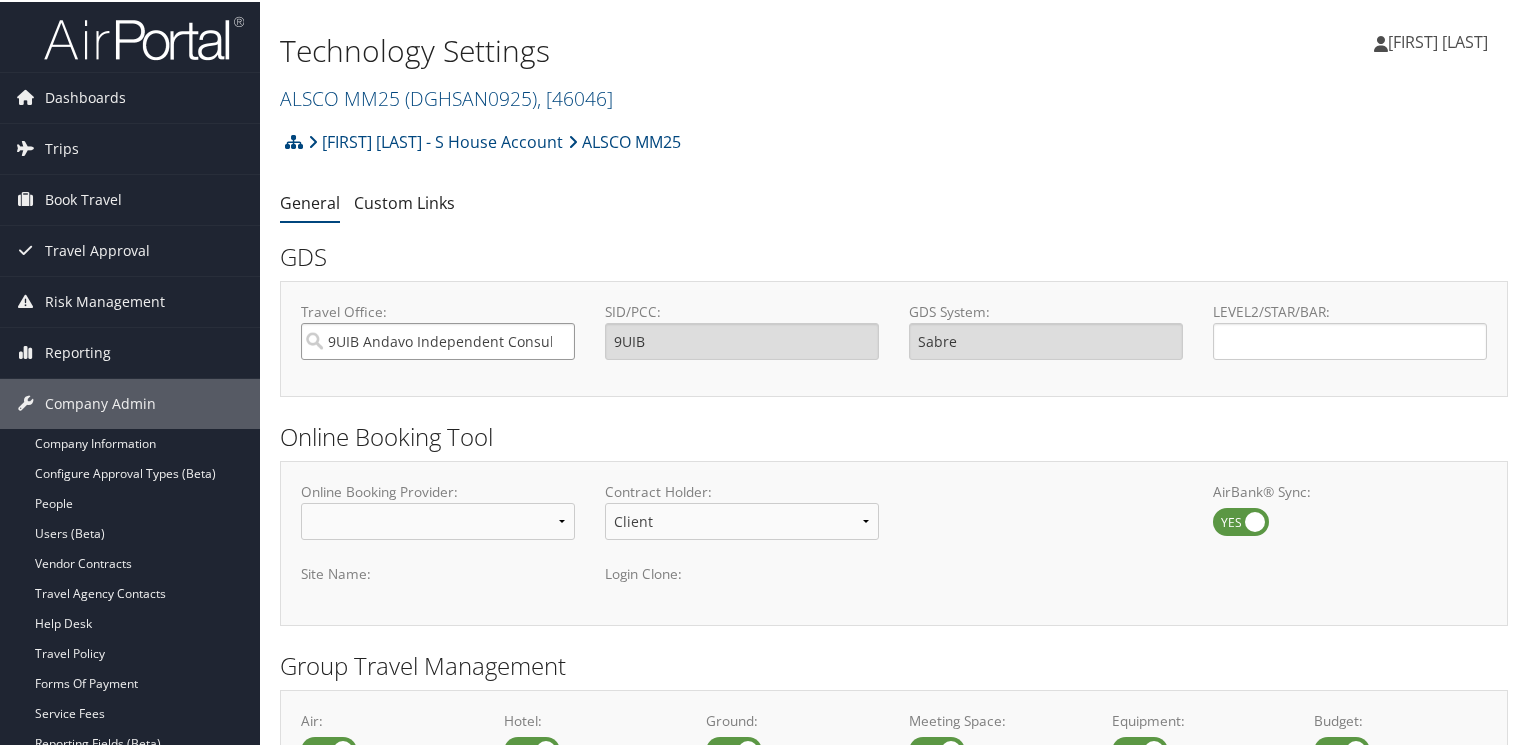 type on "9UIB Andavo Independent Consultants Shared" 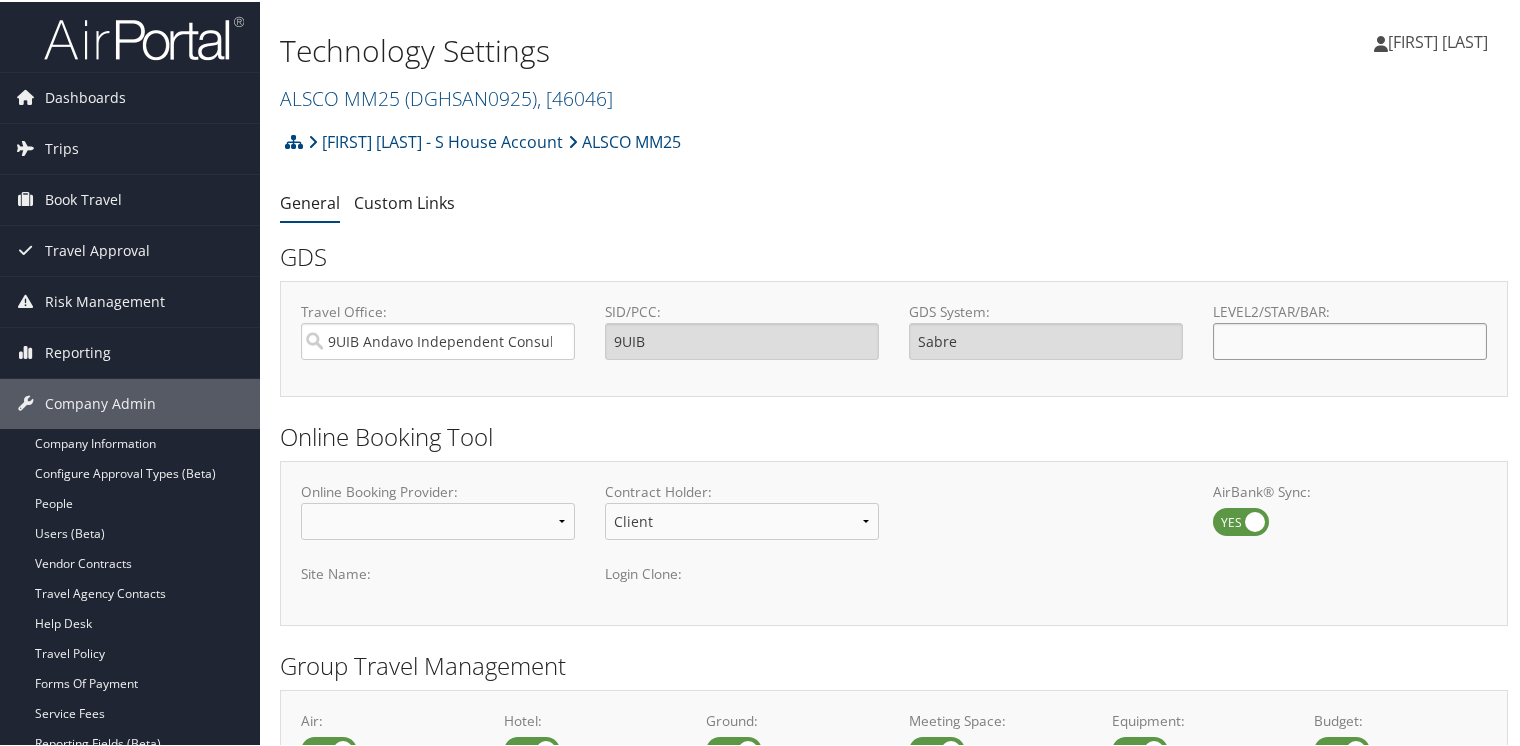 click on "LEVEL2/STAR/BAR:" at bounding box center [1350, 339] 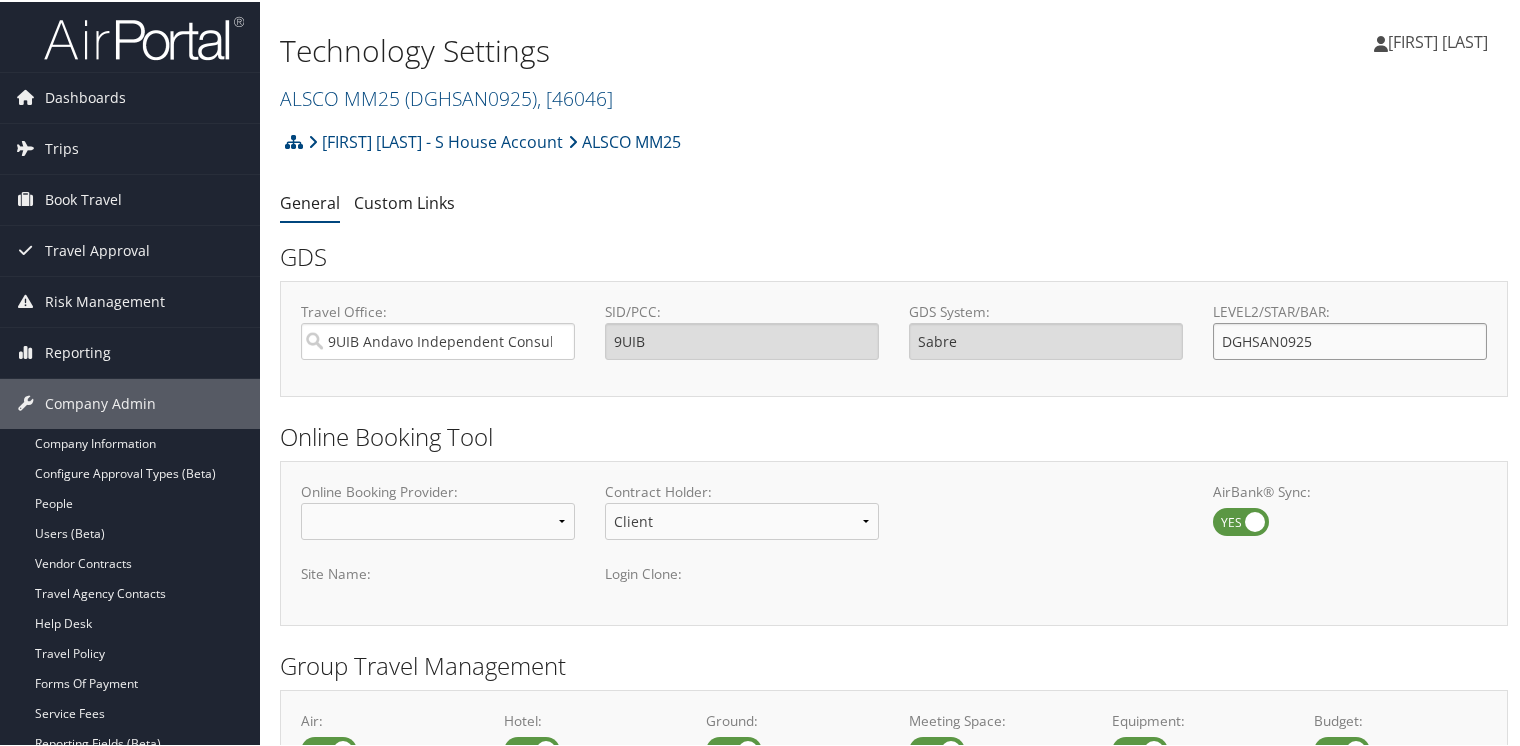type on "DGHSAN0925" 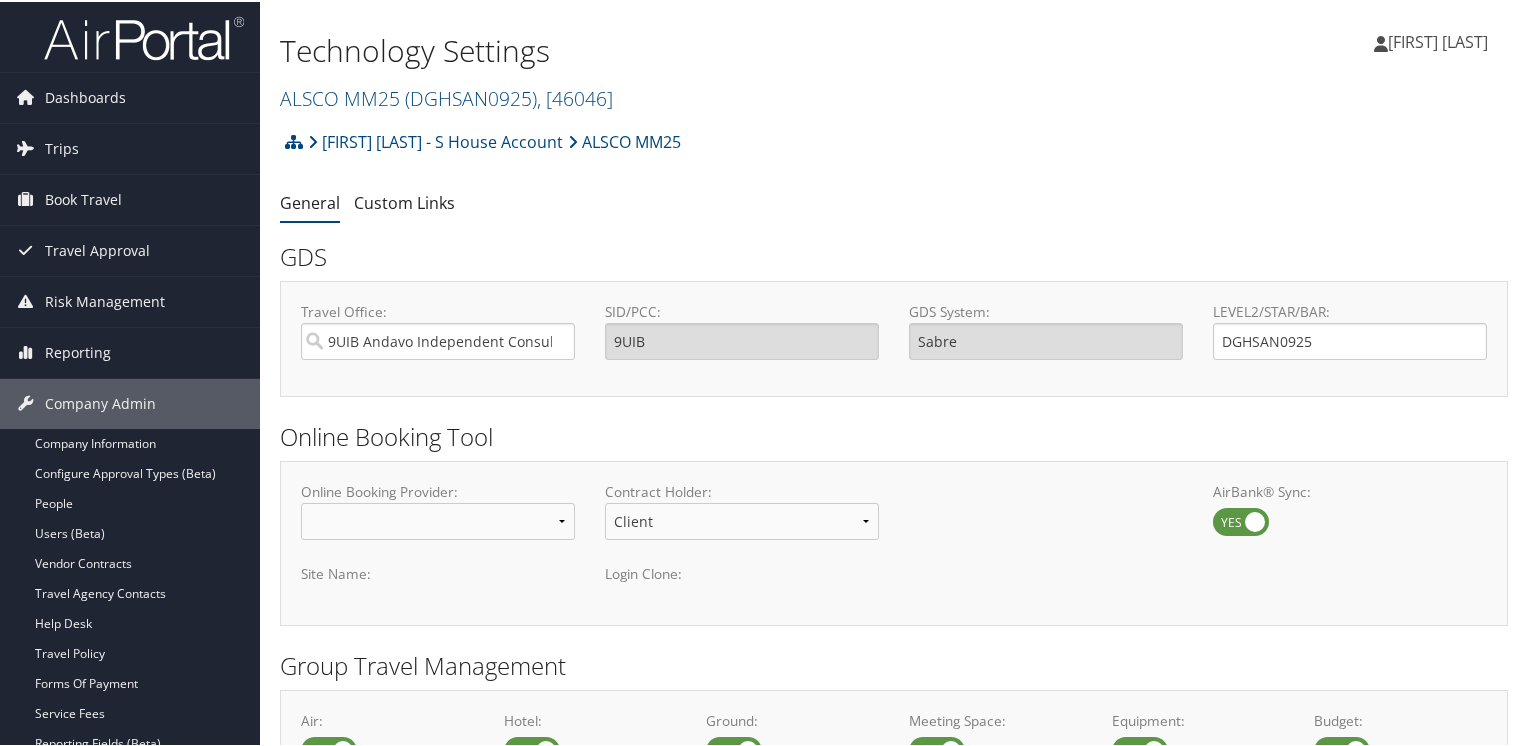 click on "LEVEL2/STAR/BAR:
DGHSAN0925" at bounding box center [1350, 336] 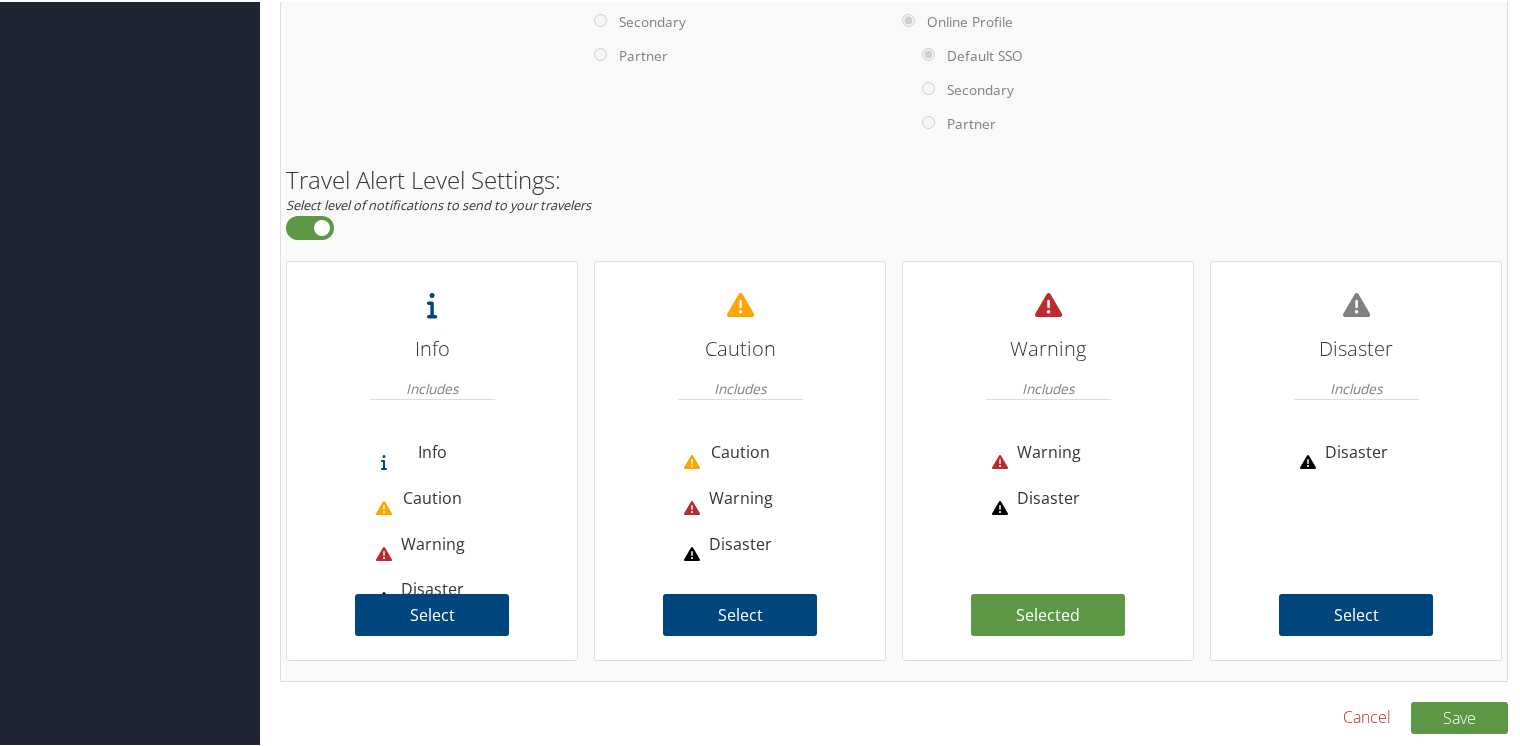 scroll, scrollTop: 1428, scrollLeft: 0, axis: vertical 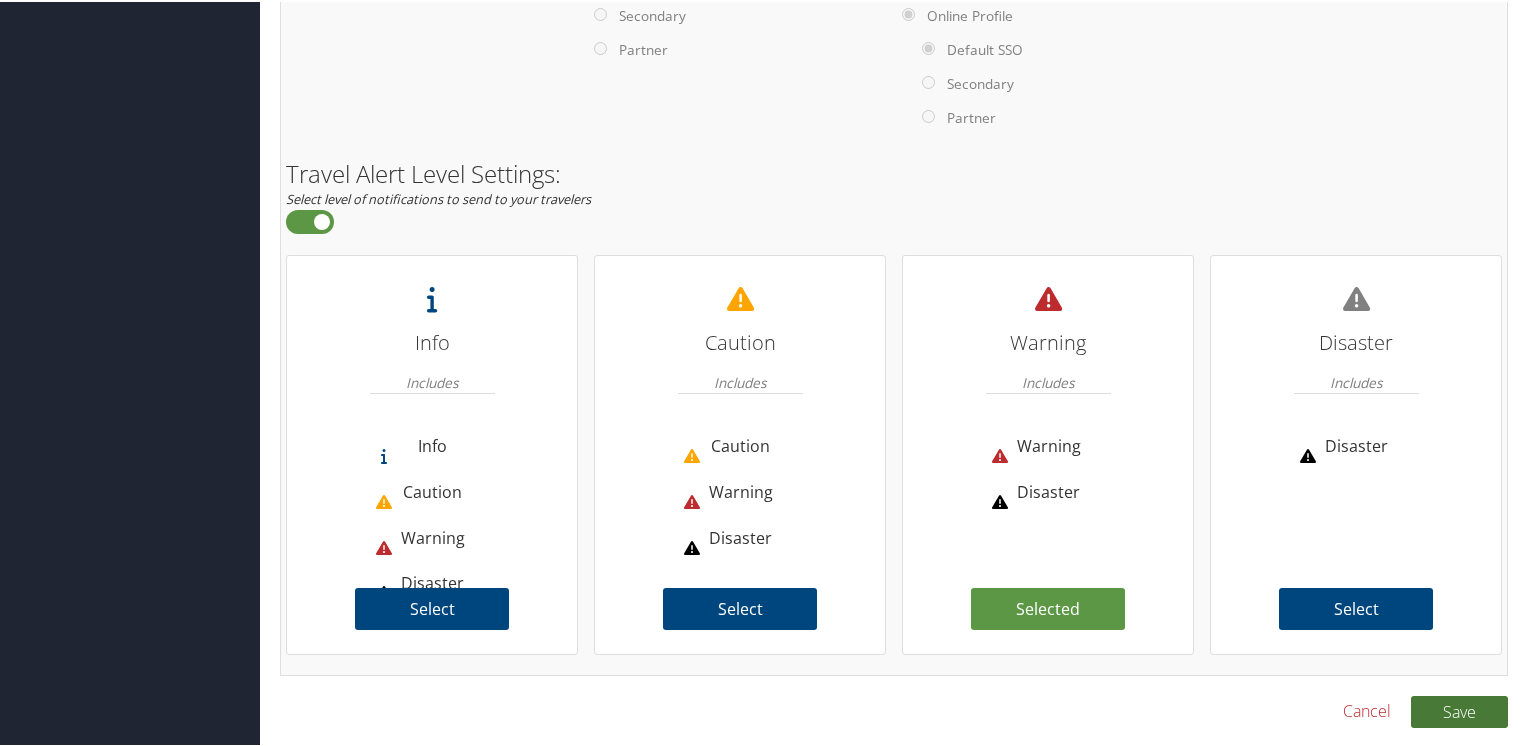 click on "Save" at bounding box center (1459, 710) 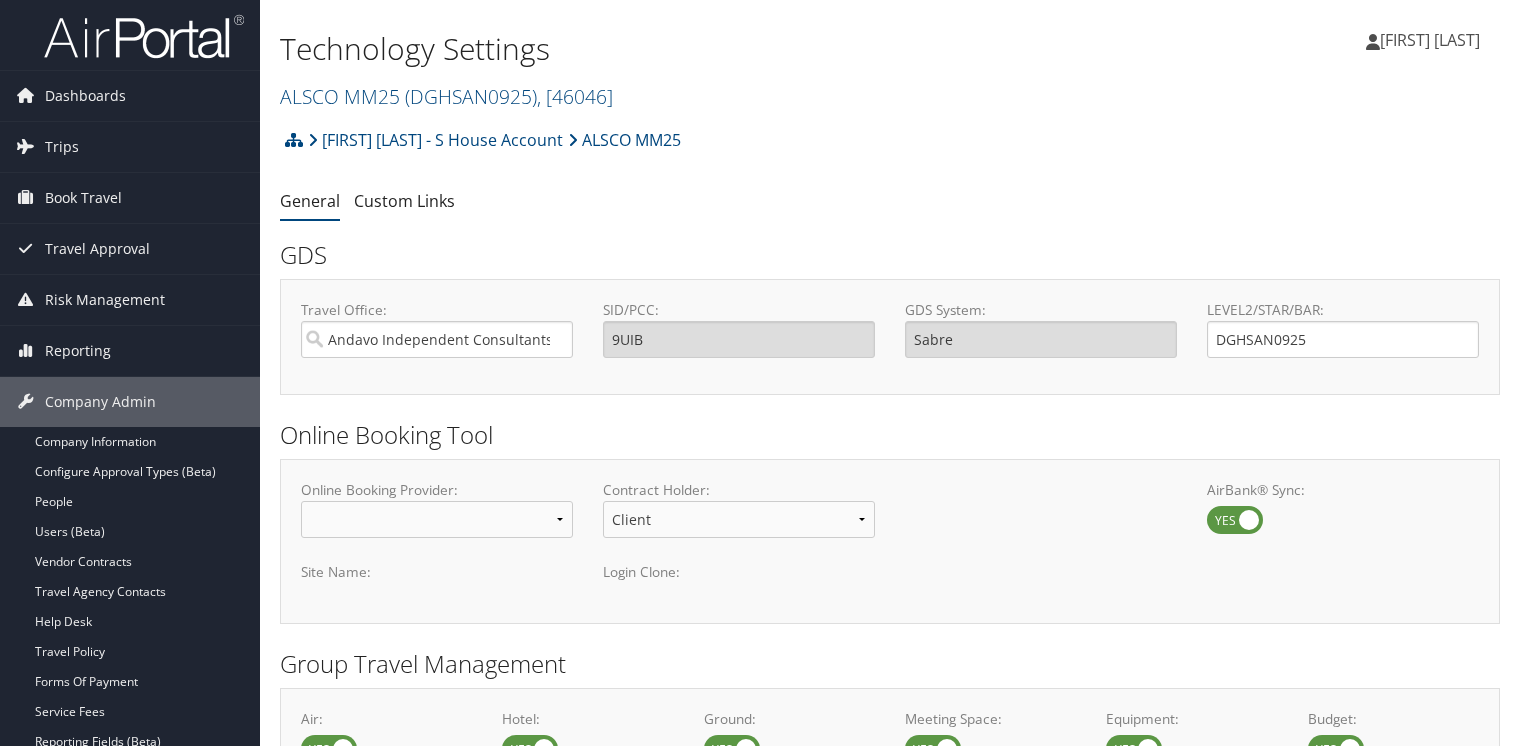 scroll, scrollTop: 1428, scrollLeft: 0, axis: vertical 